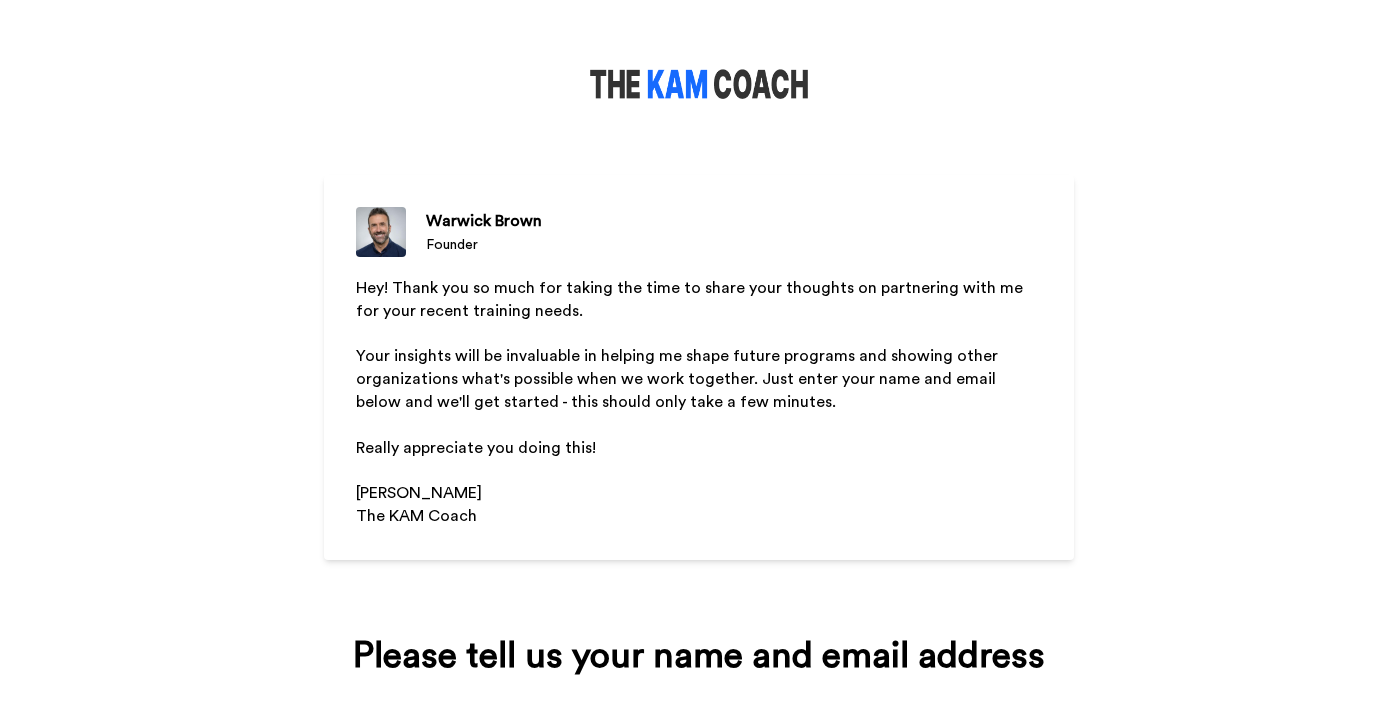 scroll, scrollTop: 0, scrollLeft: 0, axis: both 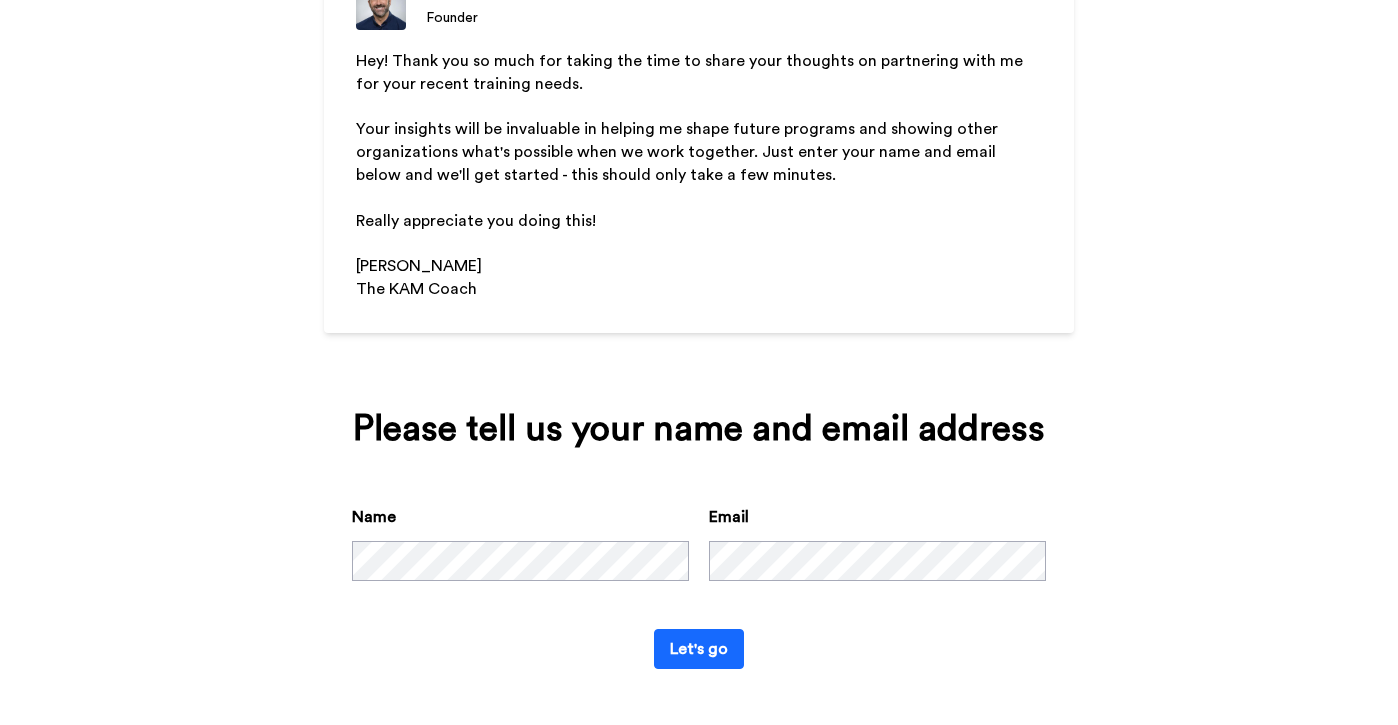 click on "Let's go" at bounding box center [699, 649] 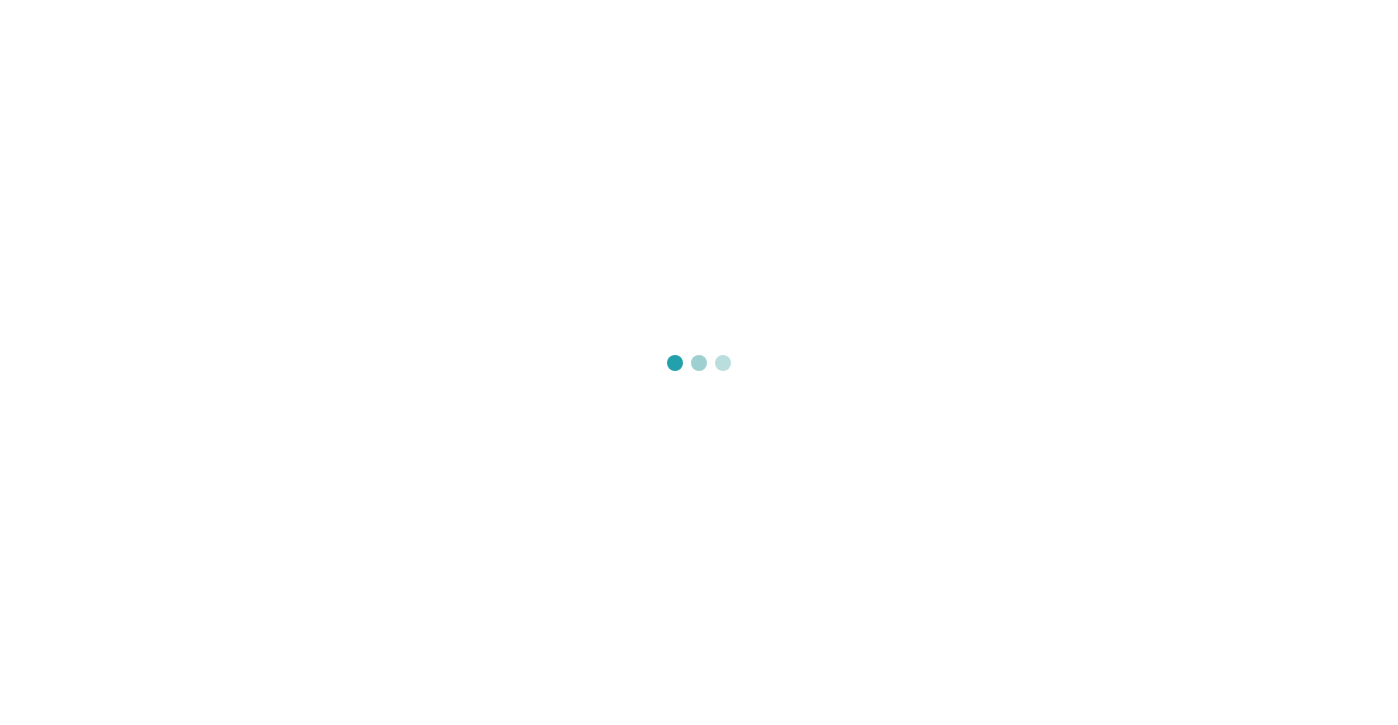 scroll, scrollTop: 0, scrollLeft: 0, axis: both 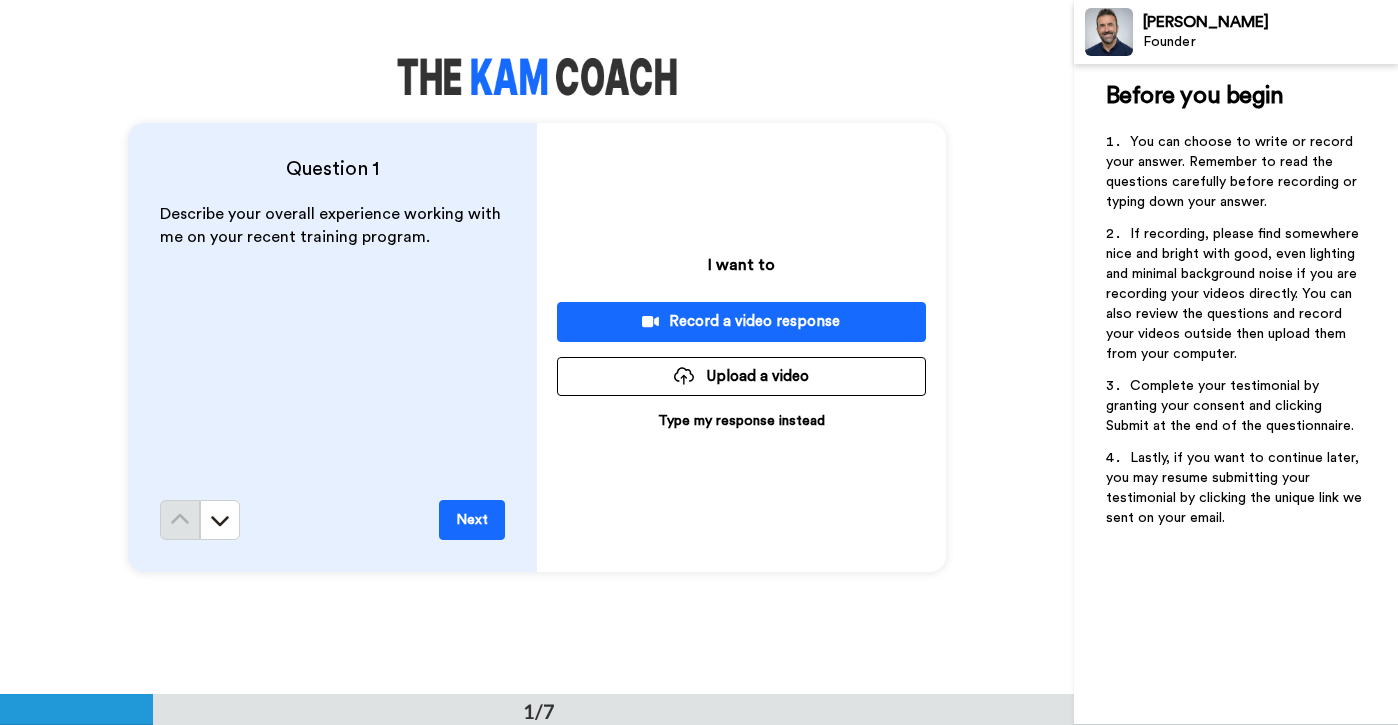 click on "Type my response instead" at bounding box center [741, 421] 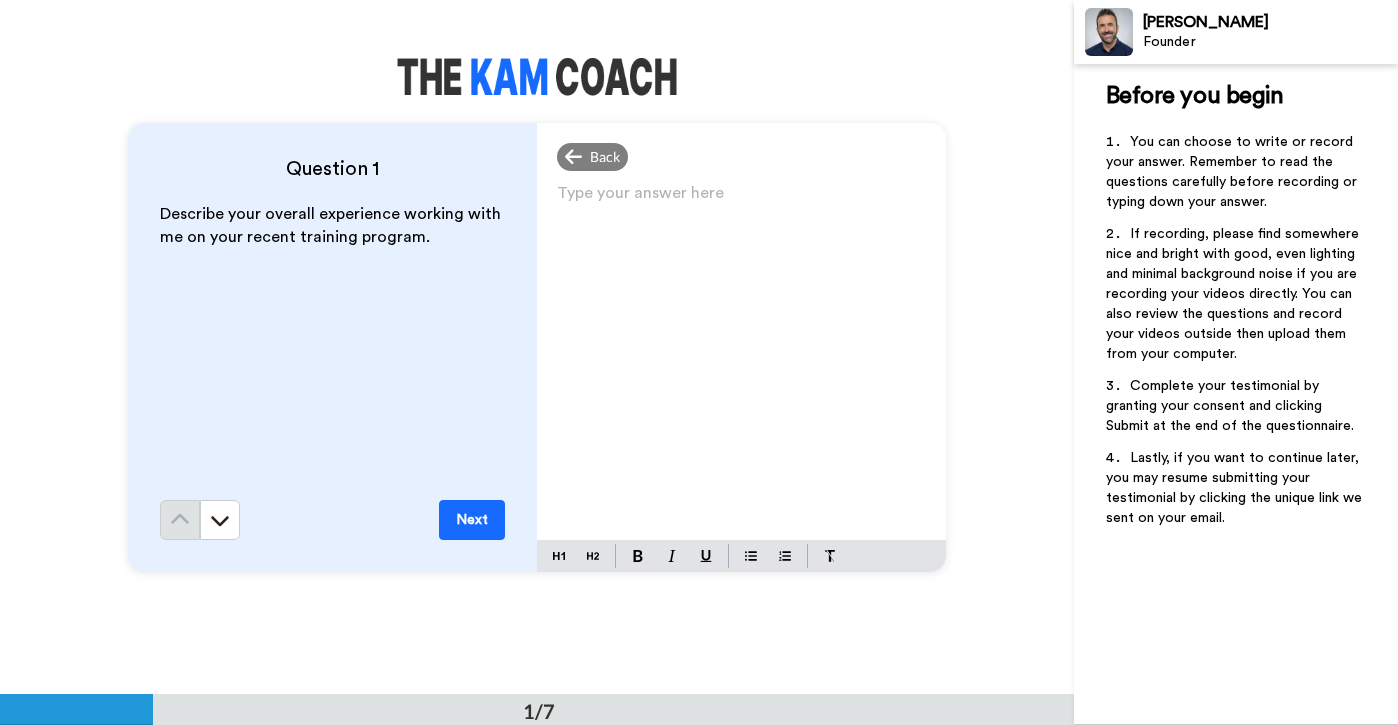 click on "Type your answer here ﻿" at bounding box center (741, 201) 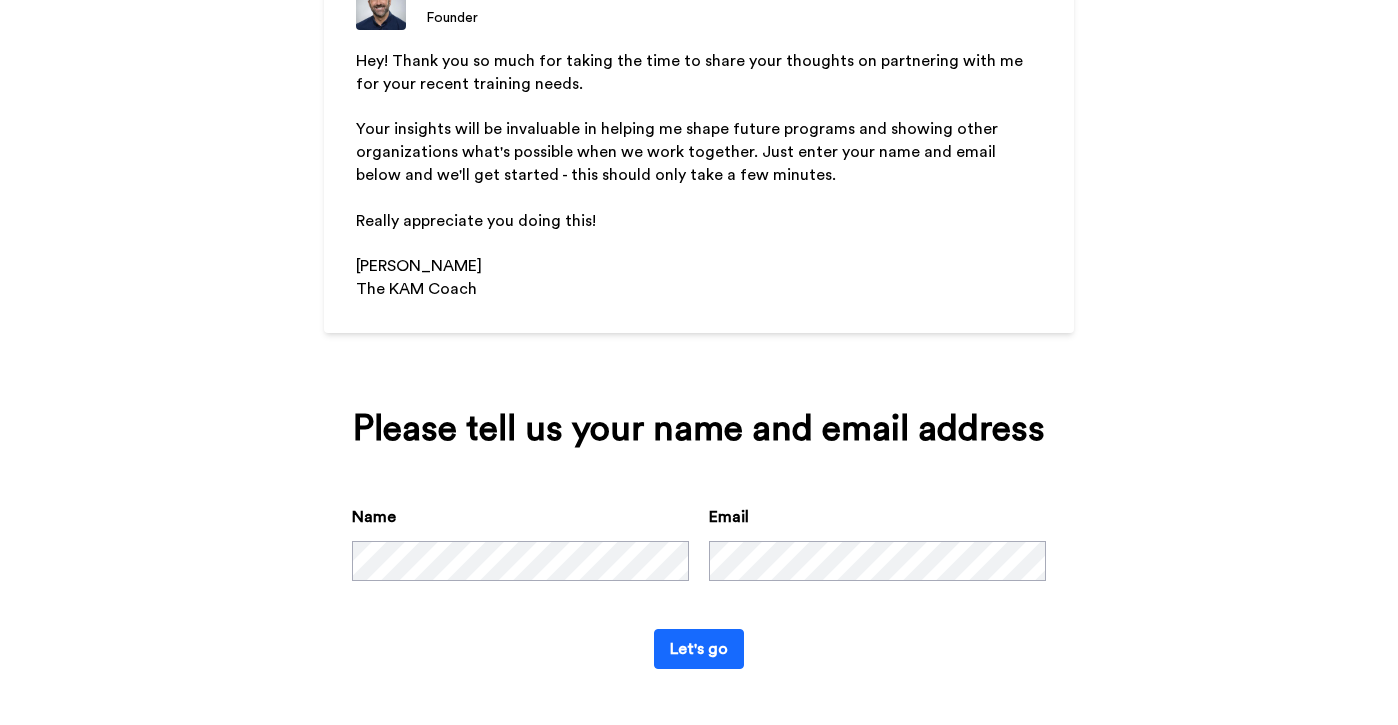 scroll, scrollTop: 258, scrollLeft: 0, axis: vertical 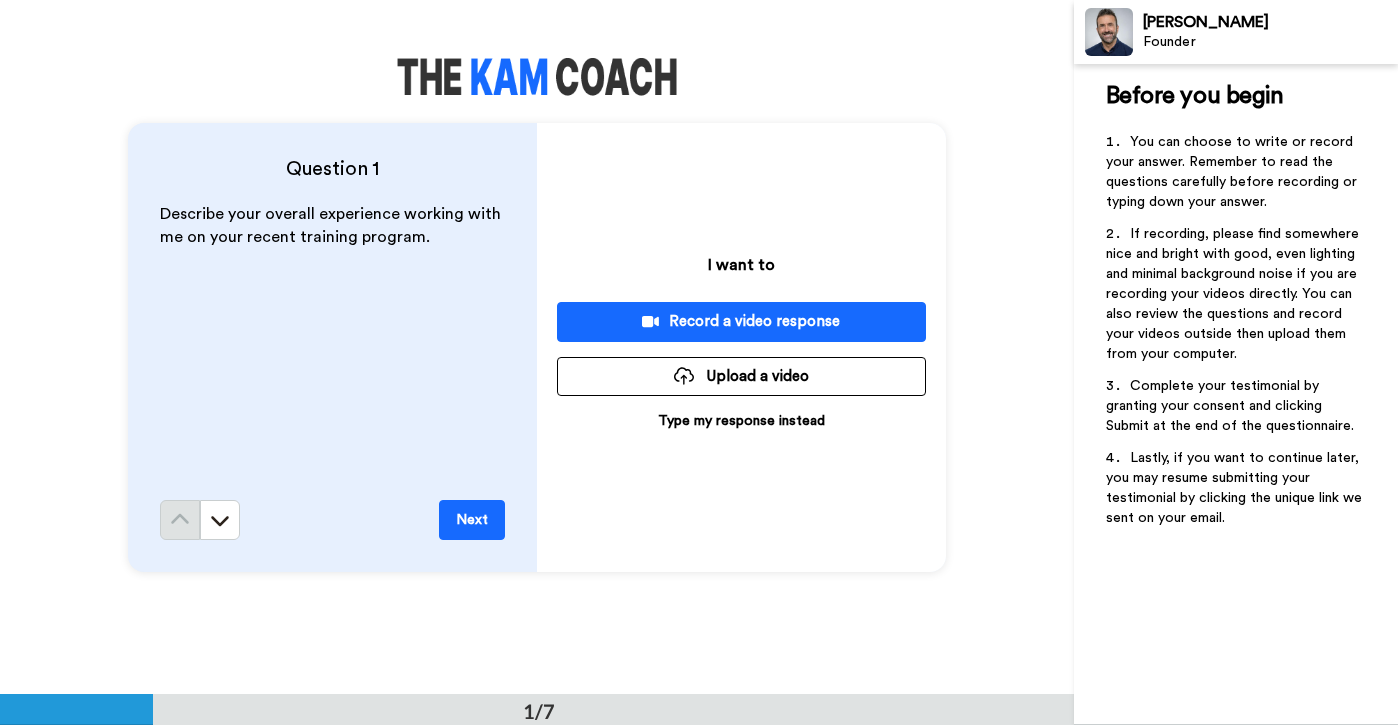 click on "Type my response instead" at bounding box center [741, 421] 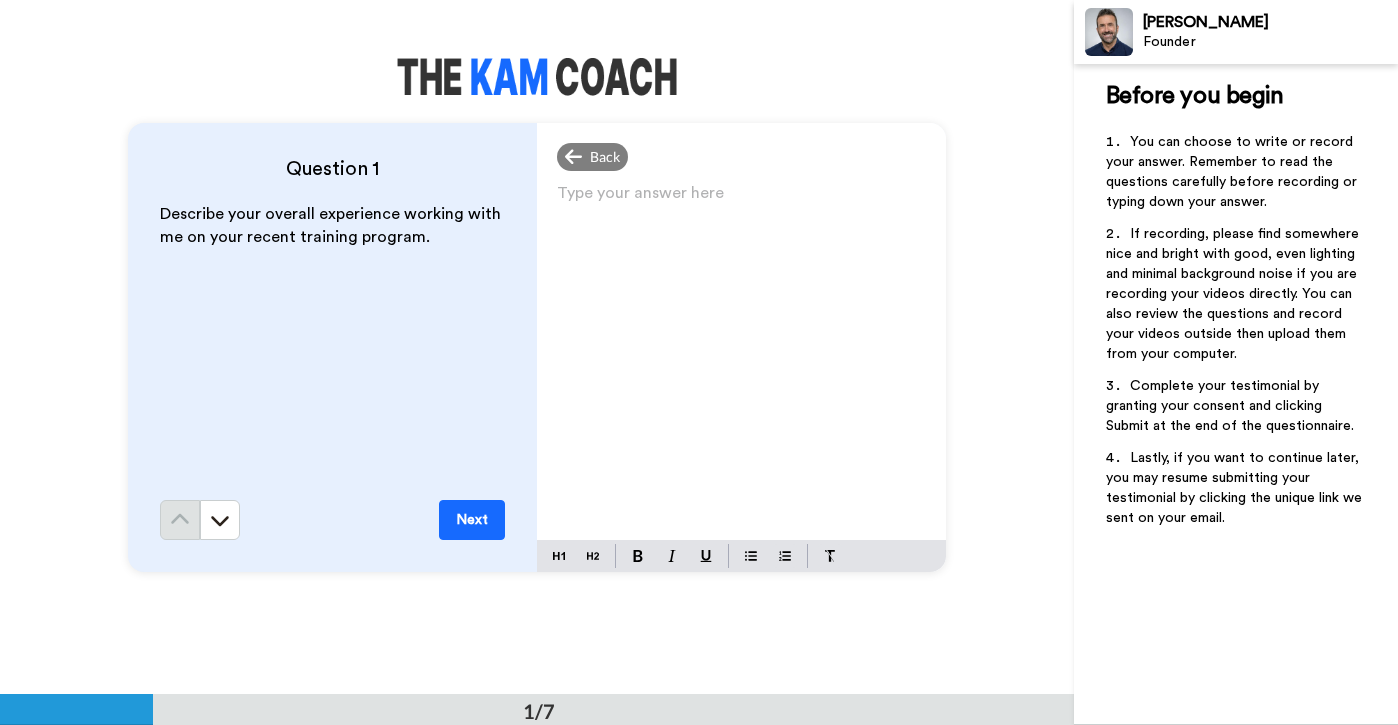 click on "Type your answer here ﻿" at bounding box center [741, 359] 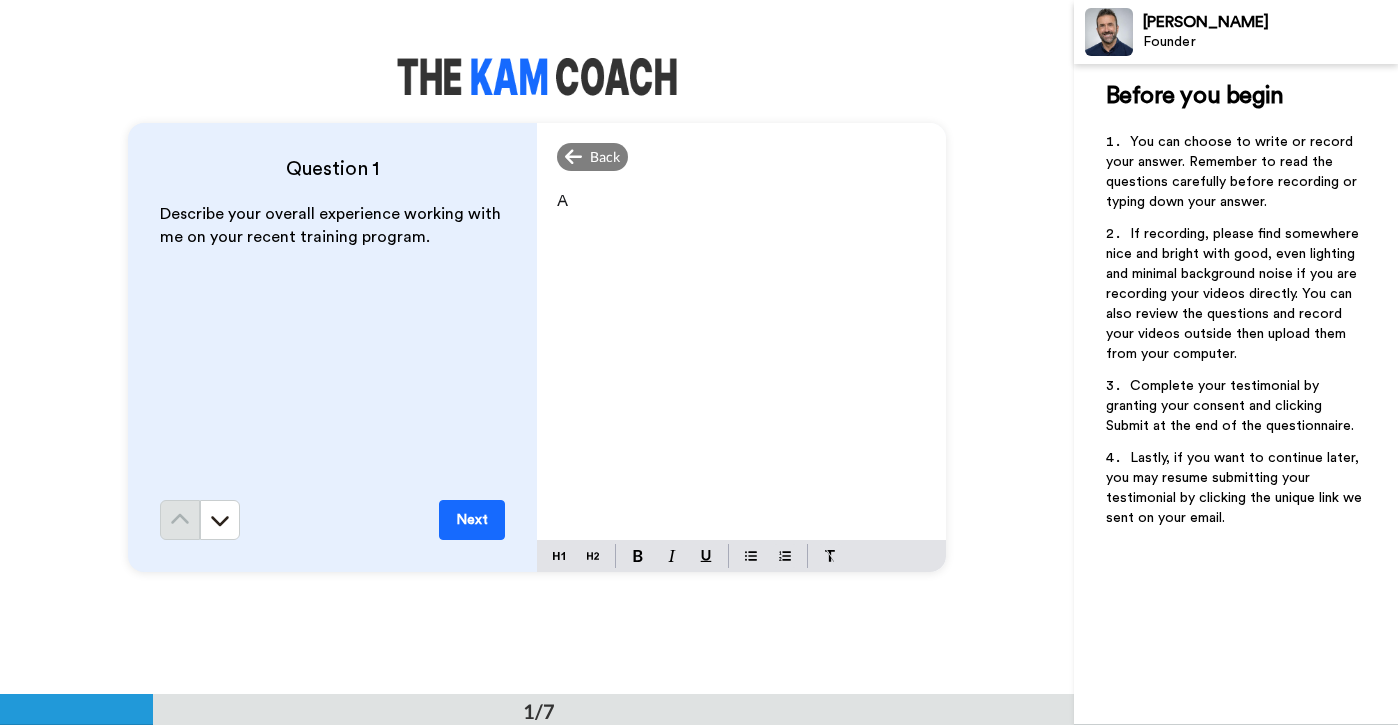 type 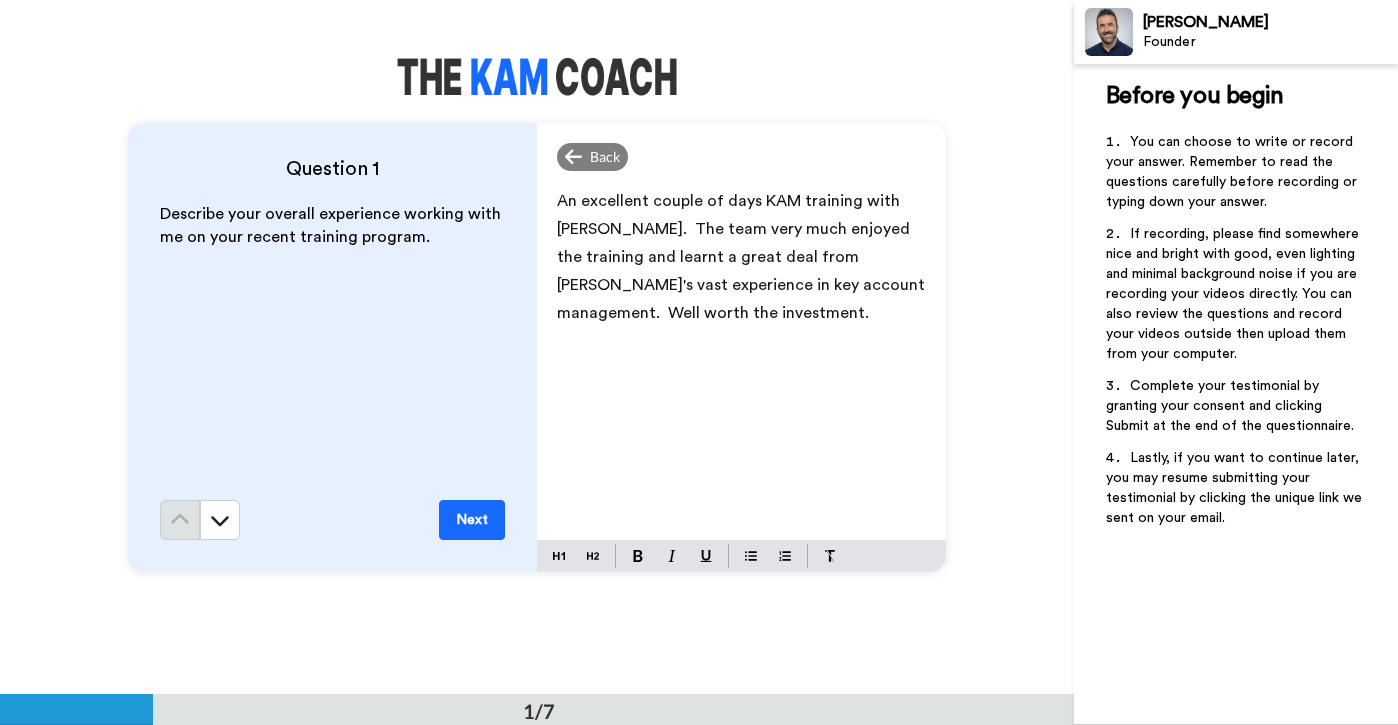 click on "Next" at bounding box center [472, 520] 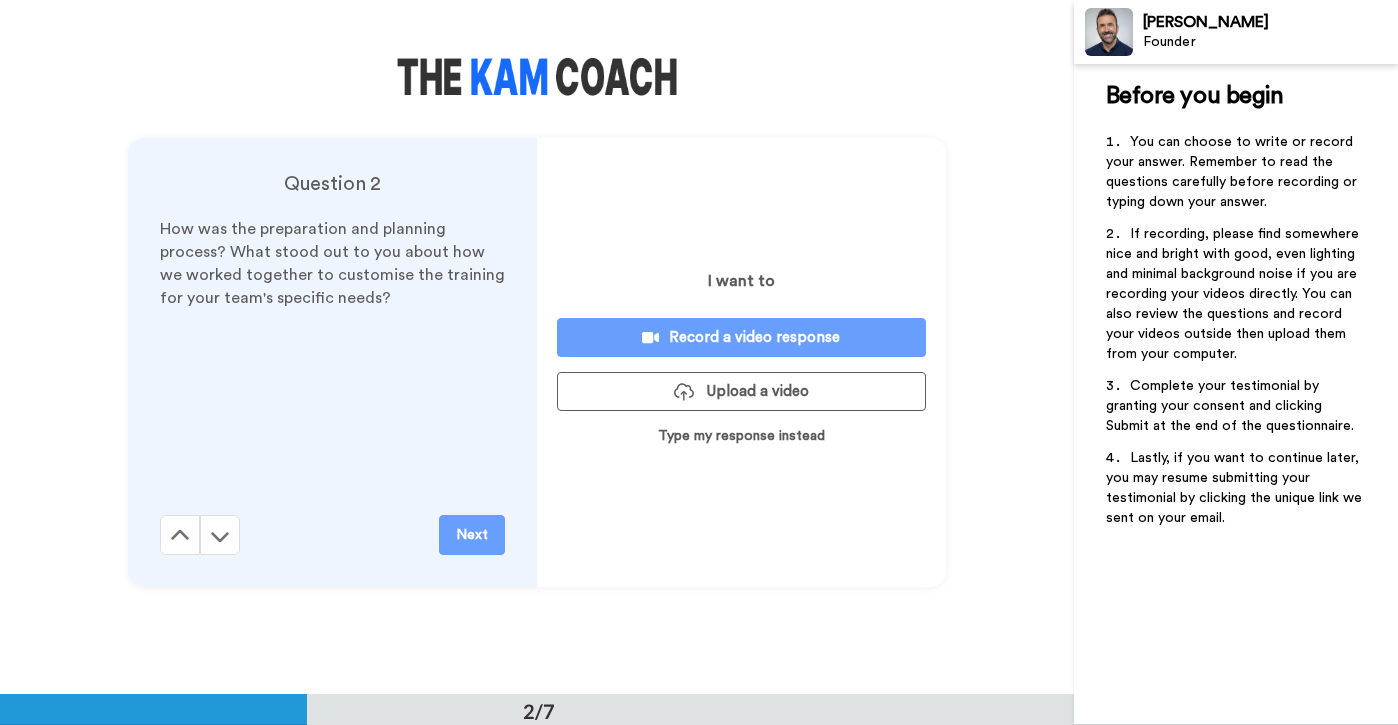 scroll, scrollTop: 695, scrollLeft: 0, axis: vertical 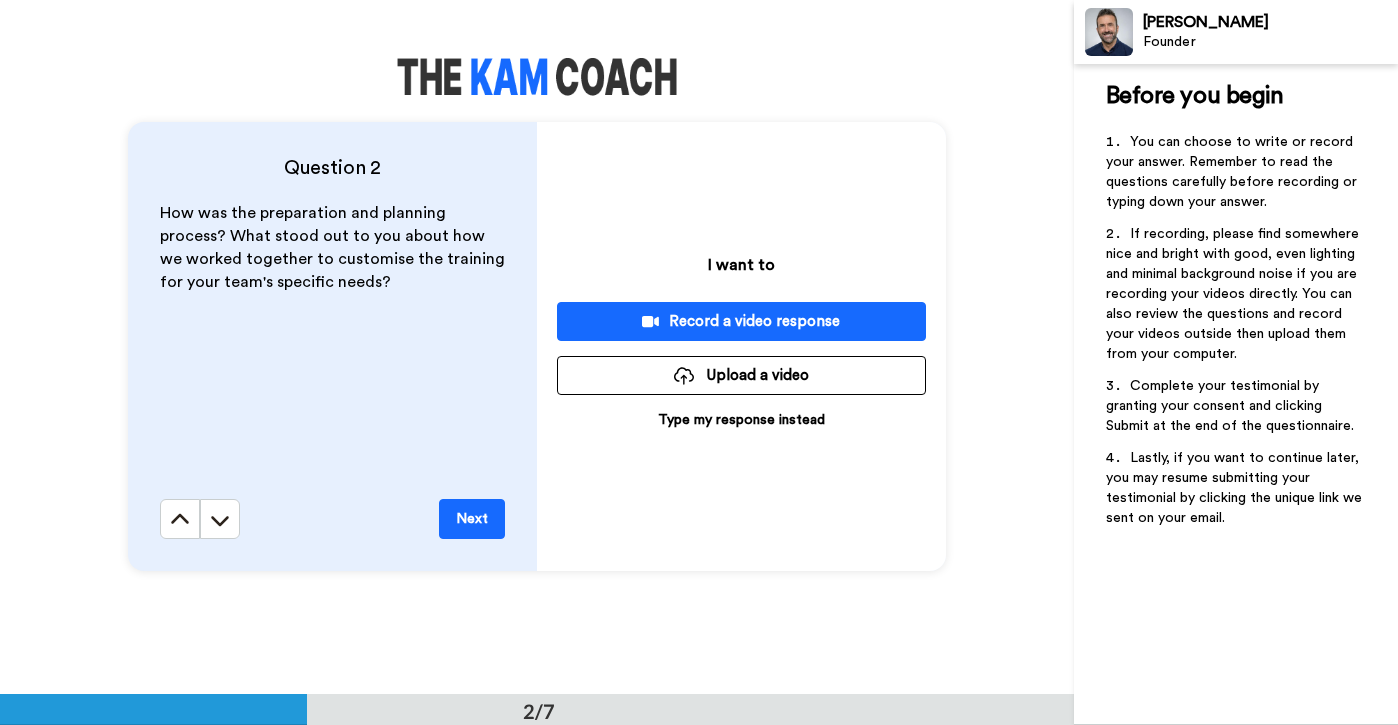 click on "Type my response instead" at bounding box center (741, 420) 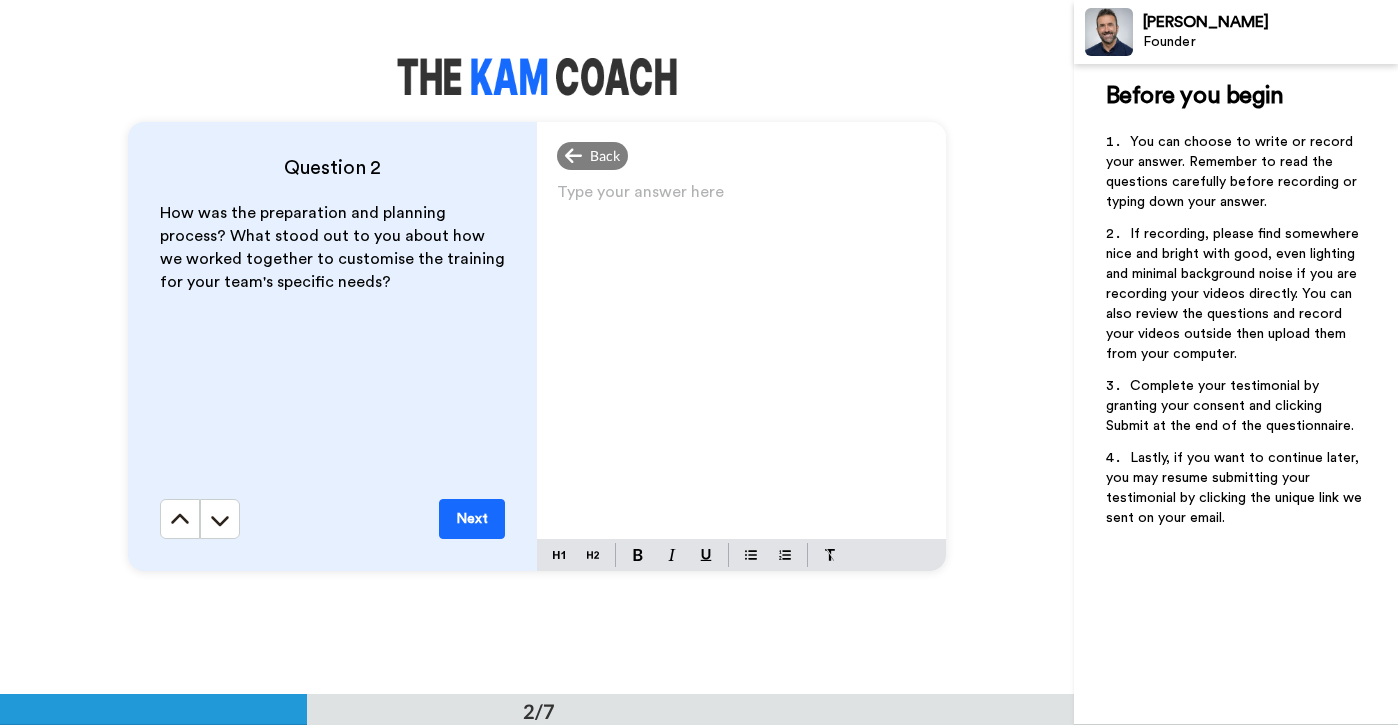 click on "Type your answer here ﻿" at bounding box center (741, -438) 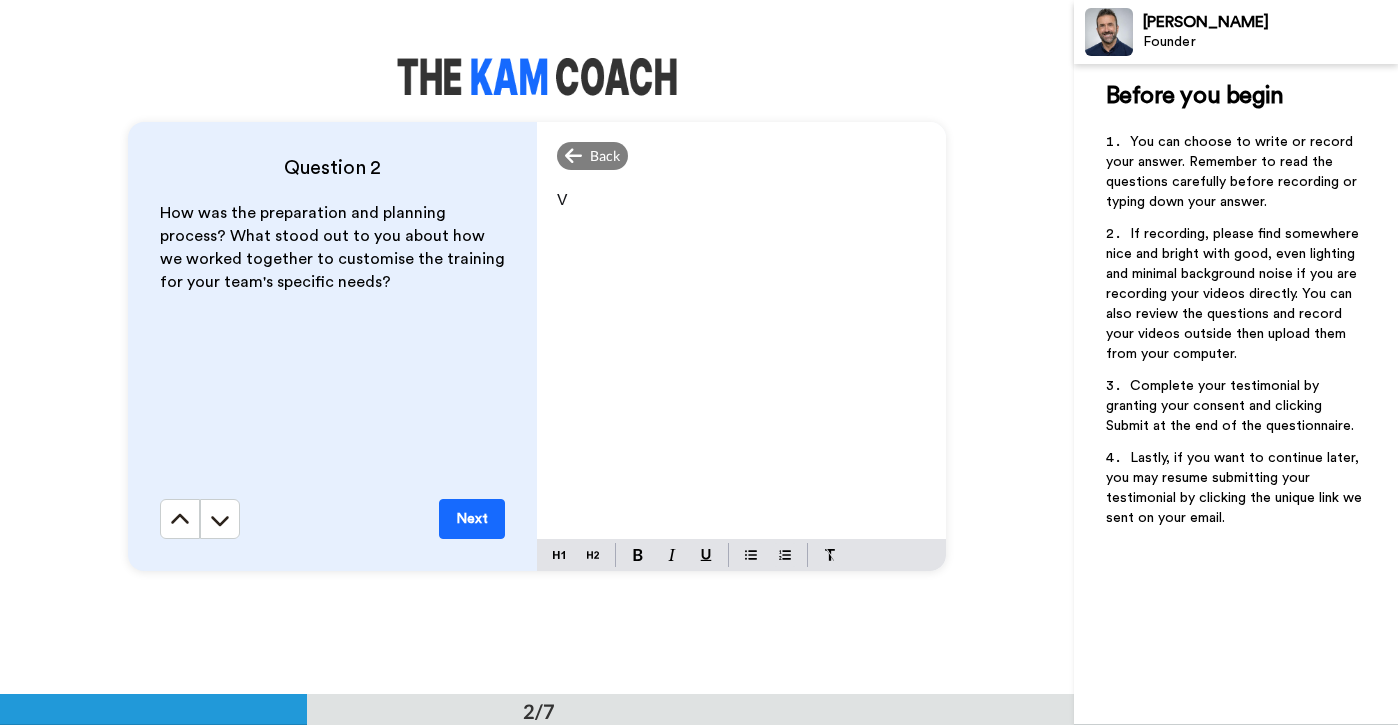type 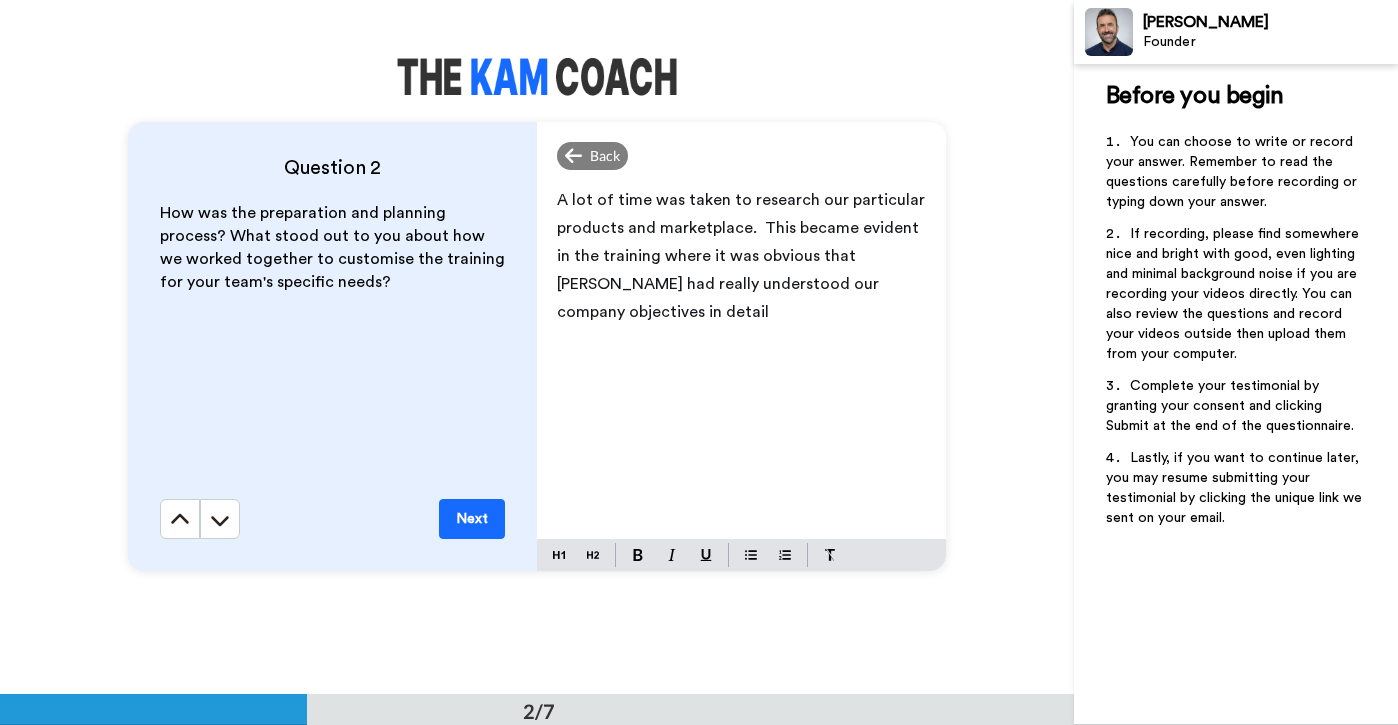 click on "A lot of time was taken to research our particular products and marketplace.  This became evident in the training where it was obvious that [PERSON_NAME] had really understood our company objectives in detail" at bounding box center (743, -438) 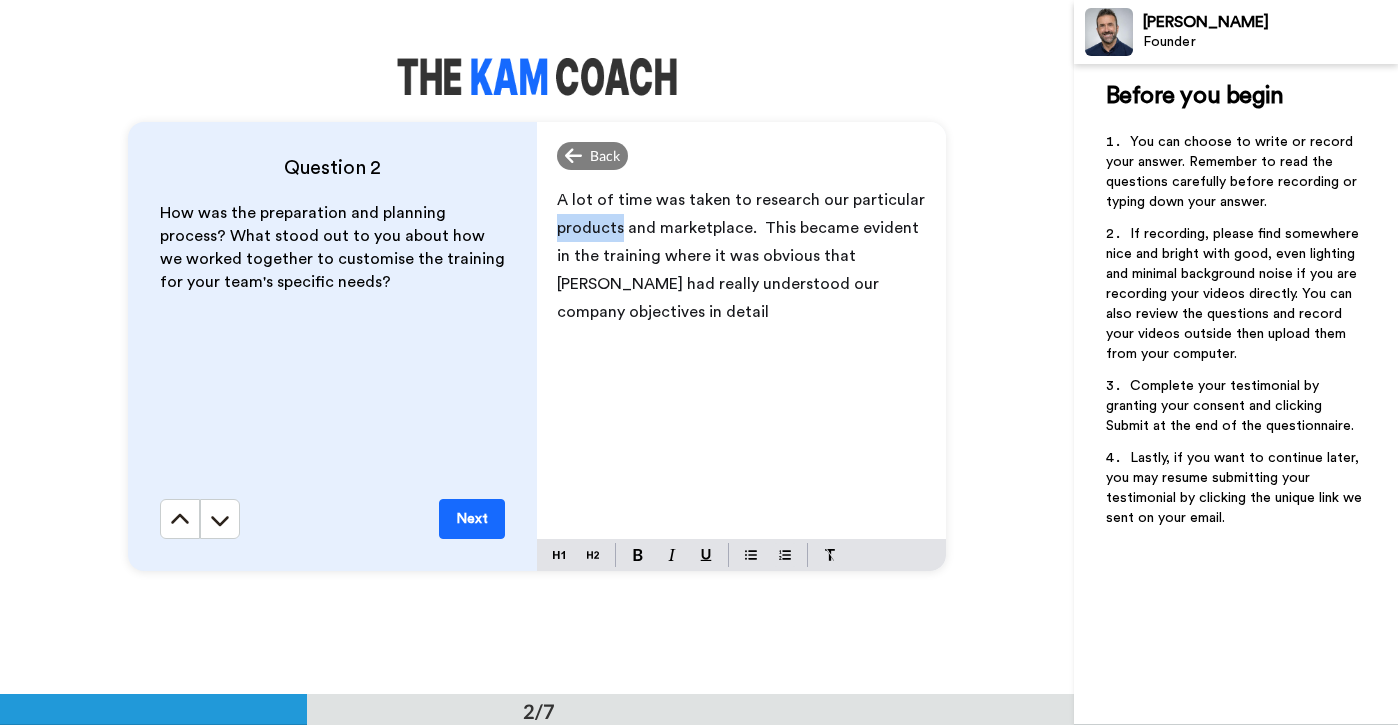 drag, startPoint x: 553, startPoint y: 231, endPoint x: 614, endPoint y: 238, distance: 61.400326 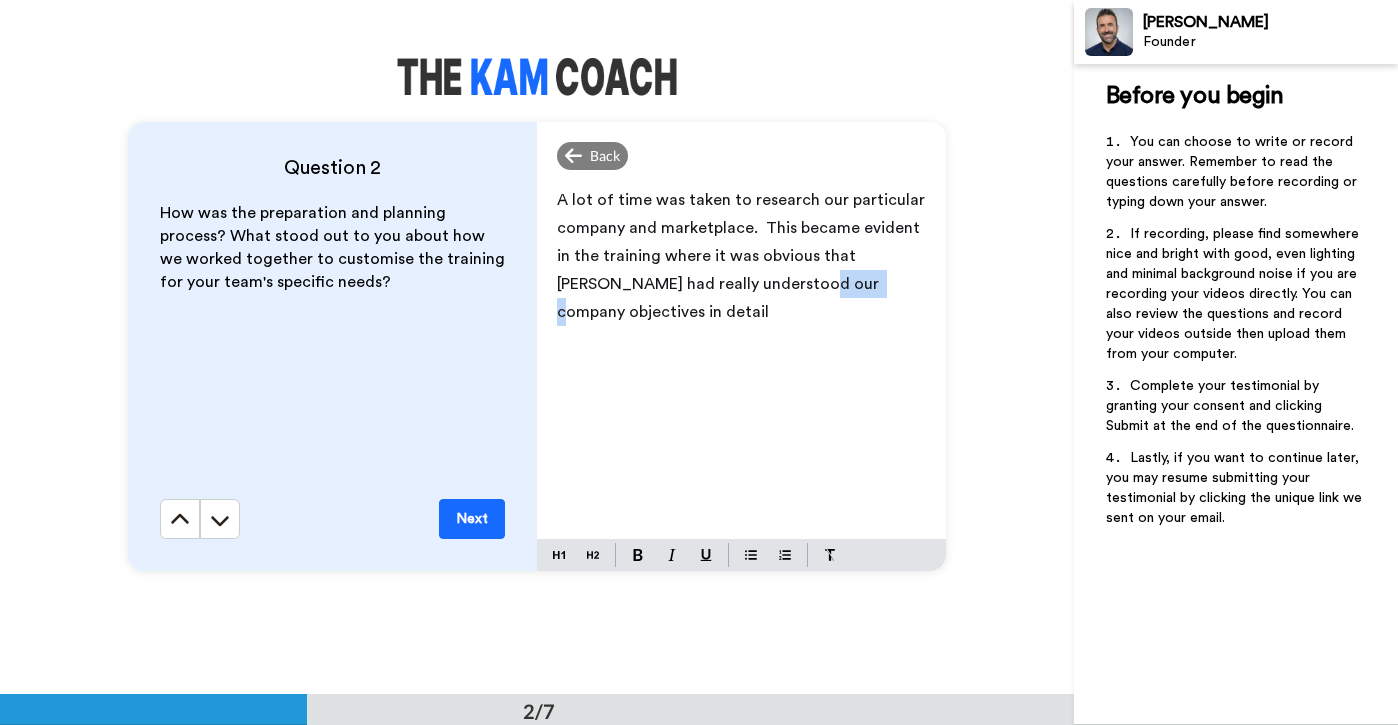 drag, startPoint x: 712, startPoint y: 289, endPoint x: 775, endPoint y: 281, distance: 63.505905 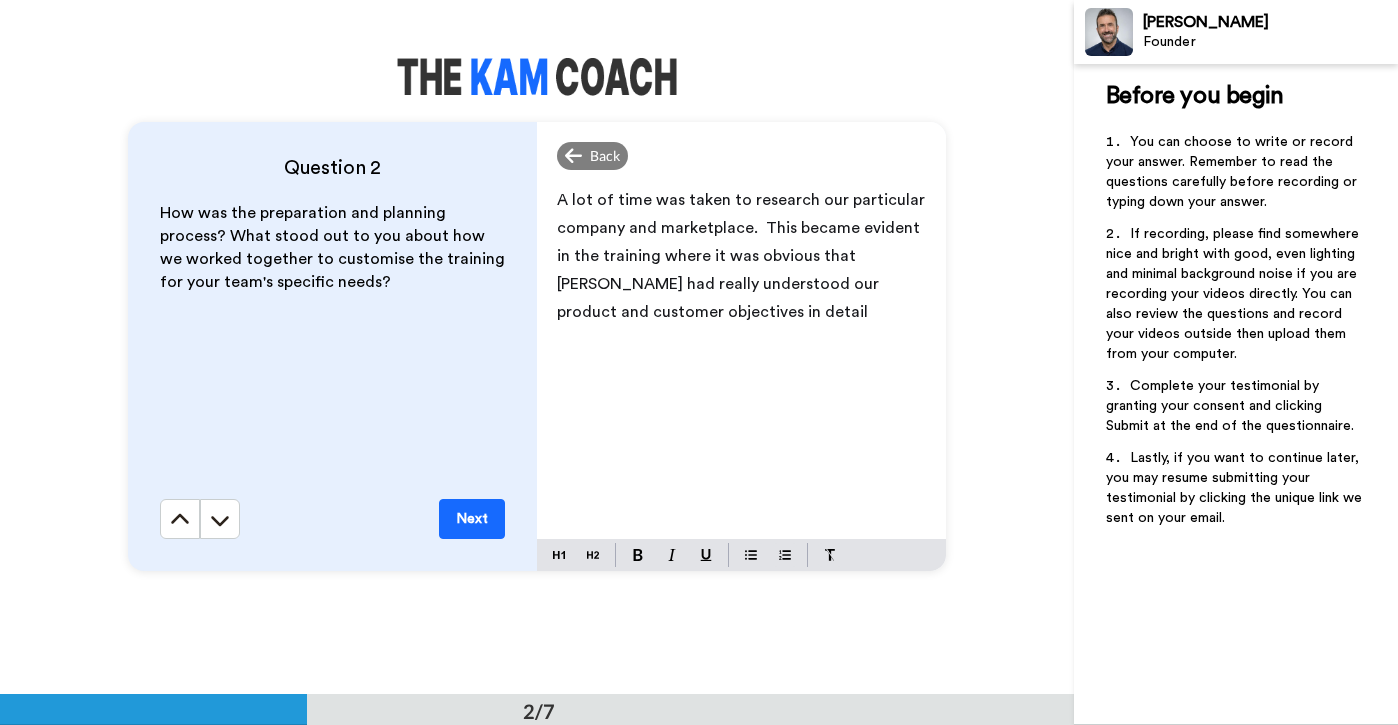 click on "A lot of time was taken to research our particular company and marketplace.  This became evident in the training where it was obvious that [PERSON_NAME] had really understood our product and customer objectives in detail" at bounding box center [741, -438] 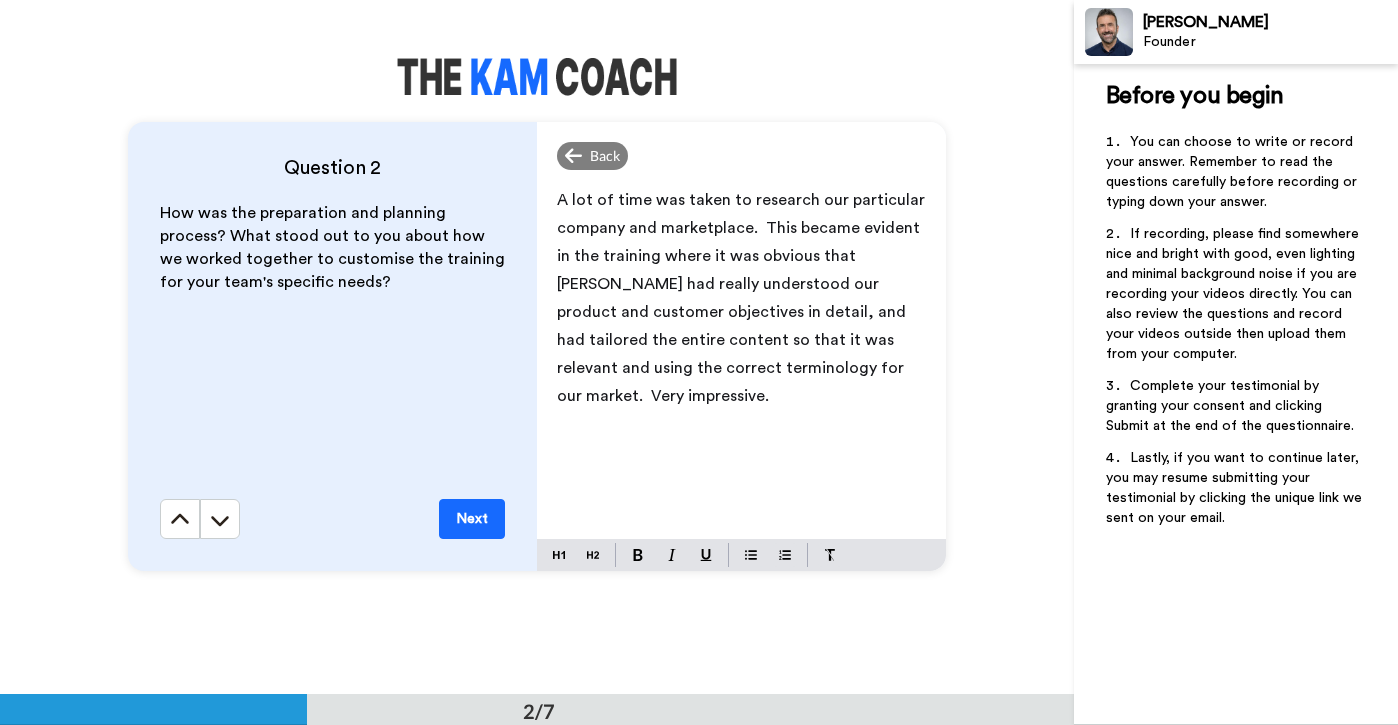 click on "A lot of time was taken to research our particular company and marketplace.  This became evident in the training where it was obvious that [PERSON_NAME] had really understood our product and customer objectives in detail, and had tailored the entire content so that it was relevant and using the correct terminology for our market.  Very impressive." at bounding box center (743, -438) 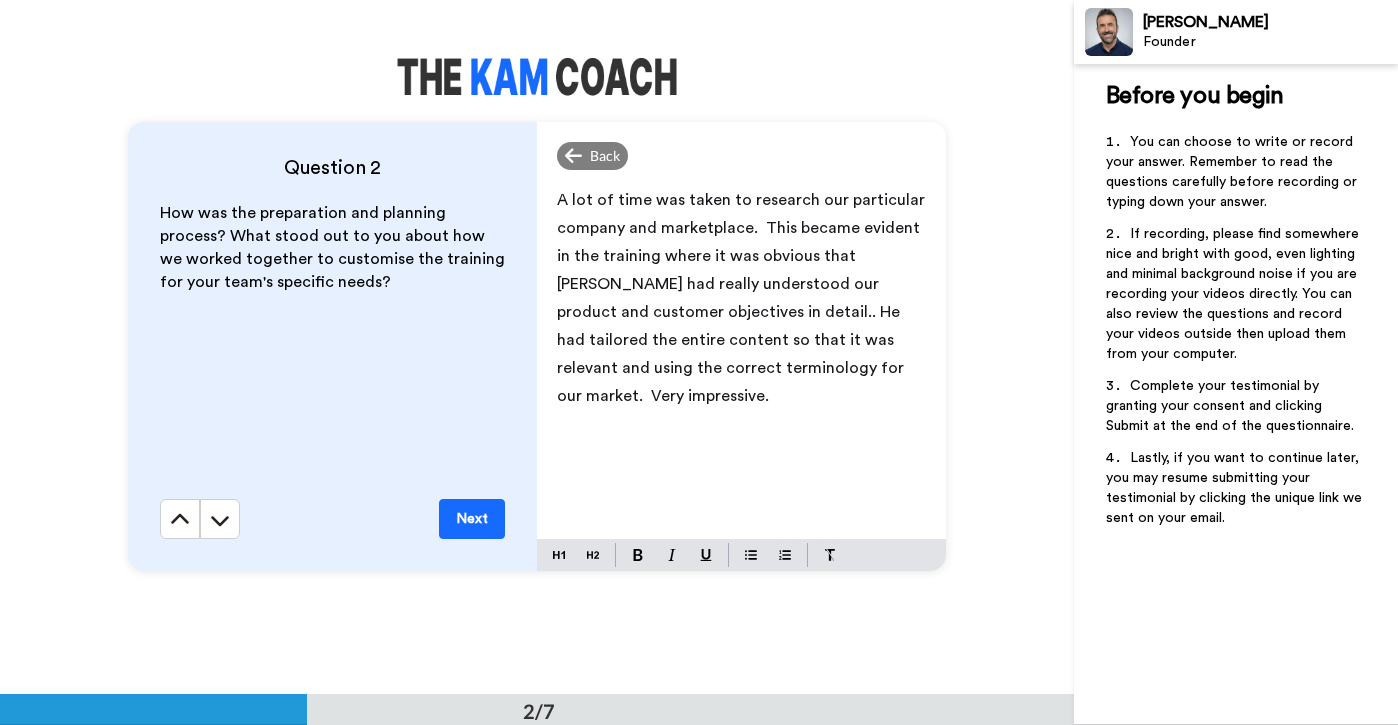 click on "A lot of time was taken to research our particular company and marketplace.  This became evident in the training where it was obvious that [PERSON_NAME] had really understood our product and customer objectives in detail.. He had tailored the entire content so that it was relevant and using the correct terminology for our market.  Very impressive." at bounding box center (743, -438) 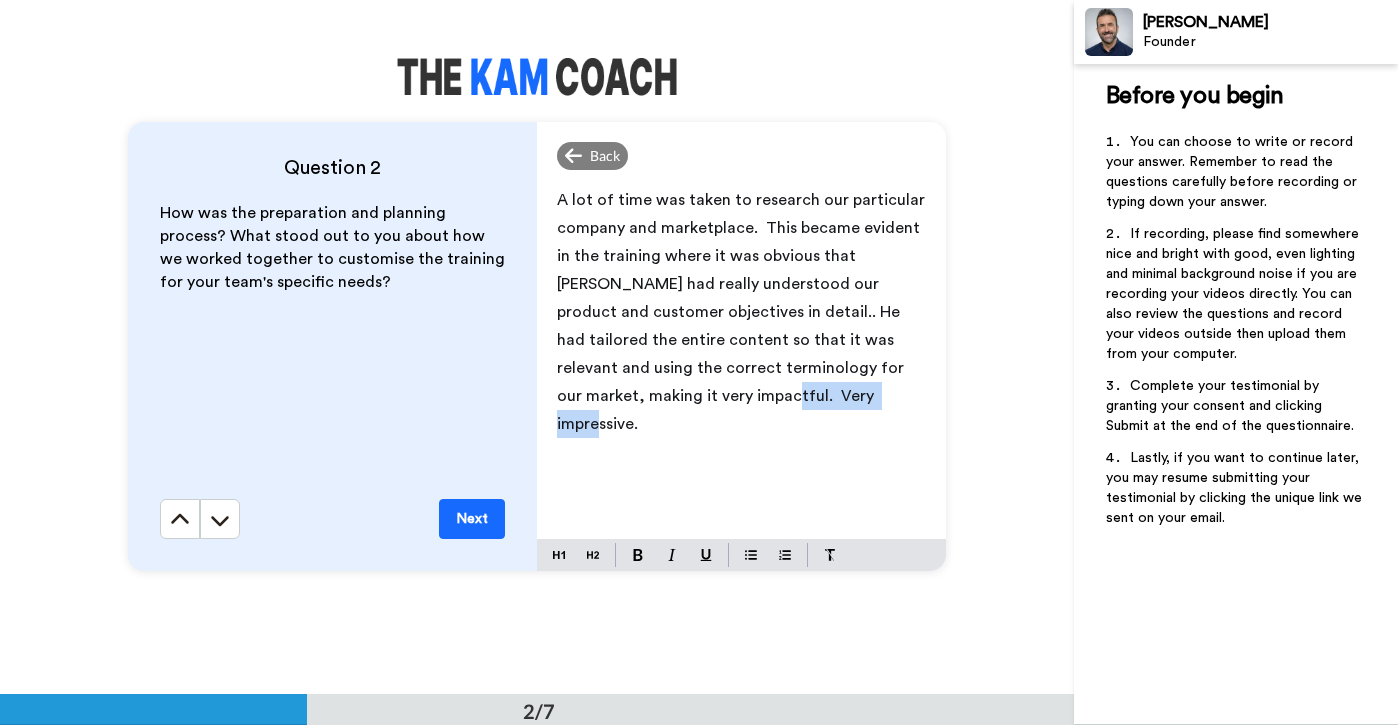 drag, startPoint x: 750, startPoint y: 398, endPoint x: 629, endPoint y: 390, distance: 121.264175 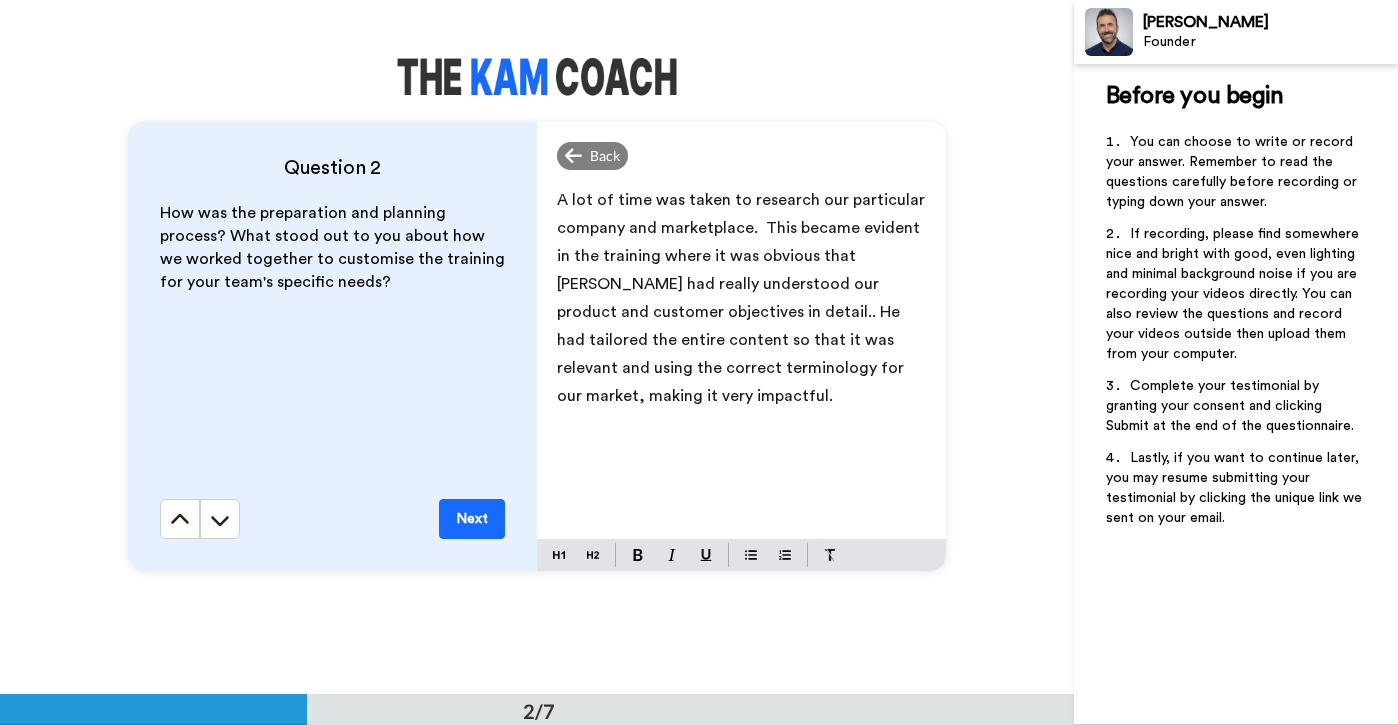 click on "A lot of time was taken to research our particular company and marketplace.  This became evident in the training where it was obvious that [PERSON_NAME] had really understood our product and customer objectives in detail.. He had tailored the entire content so that it was relevant and using the correct terminology for our market, making it very impactful." at bounding box center (743, -438) 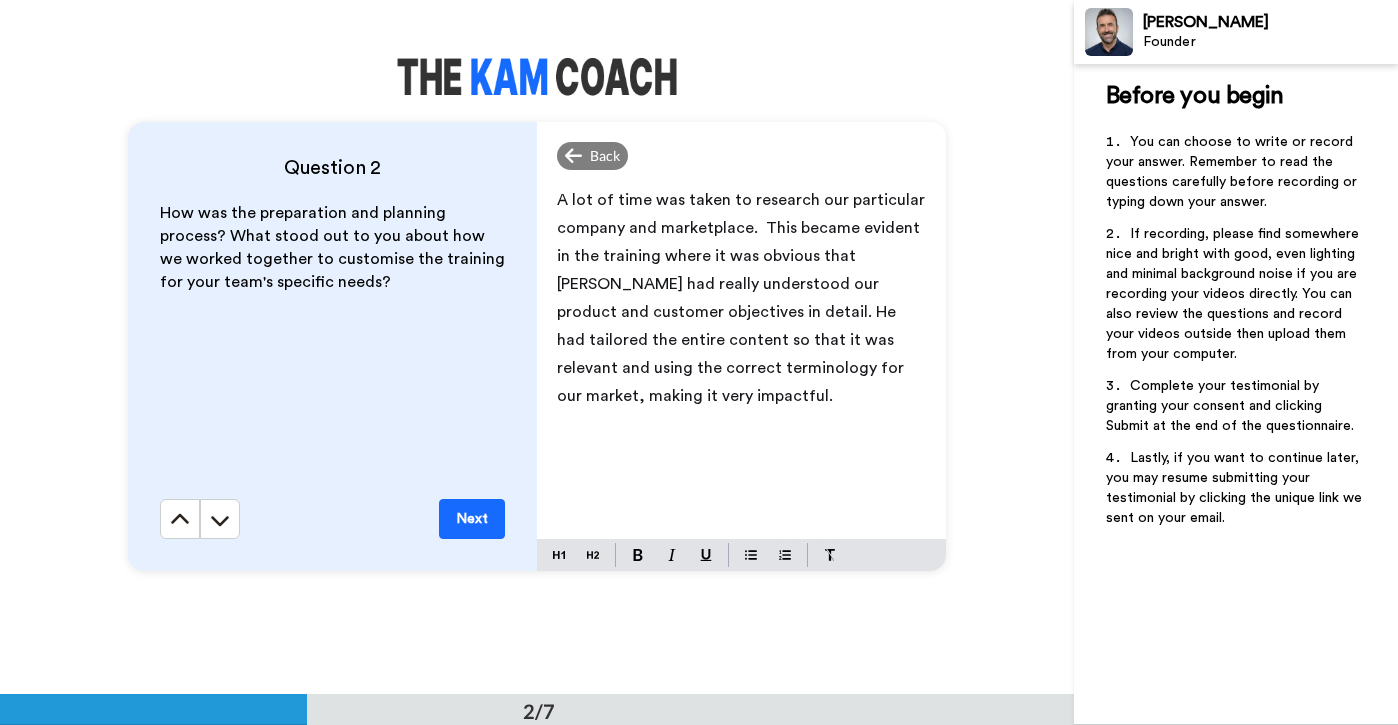 click on "Next" at bounding box center (472, 519) 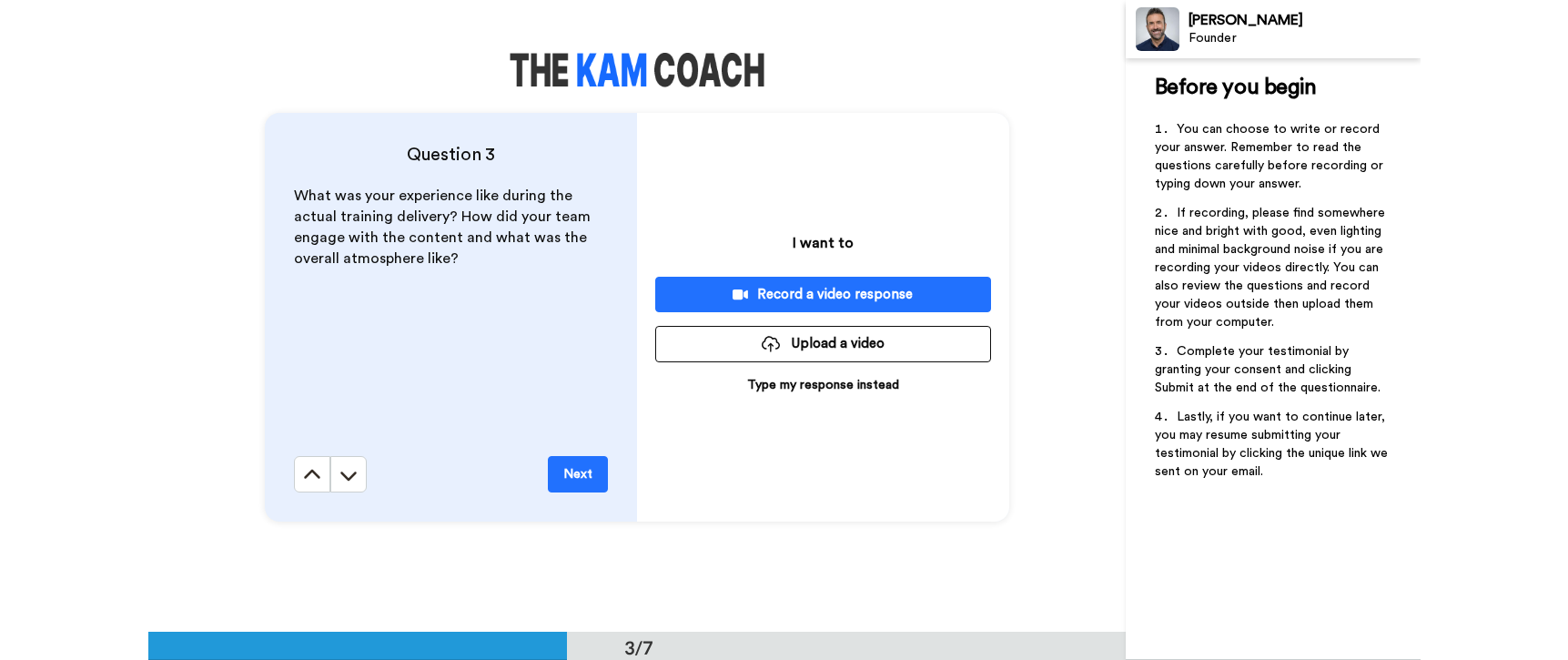 scroll, scrollTop: 1264, scrollLeft: 0, axis: vertical 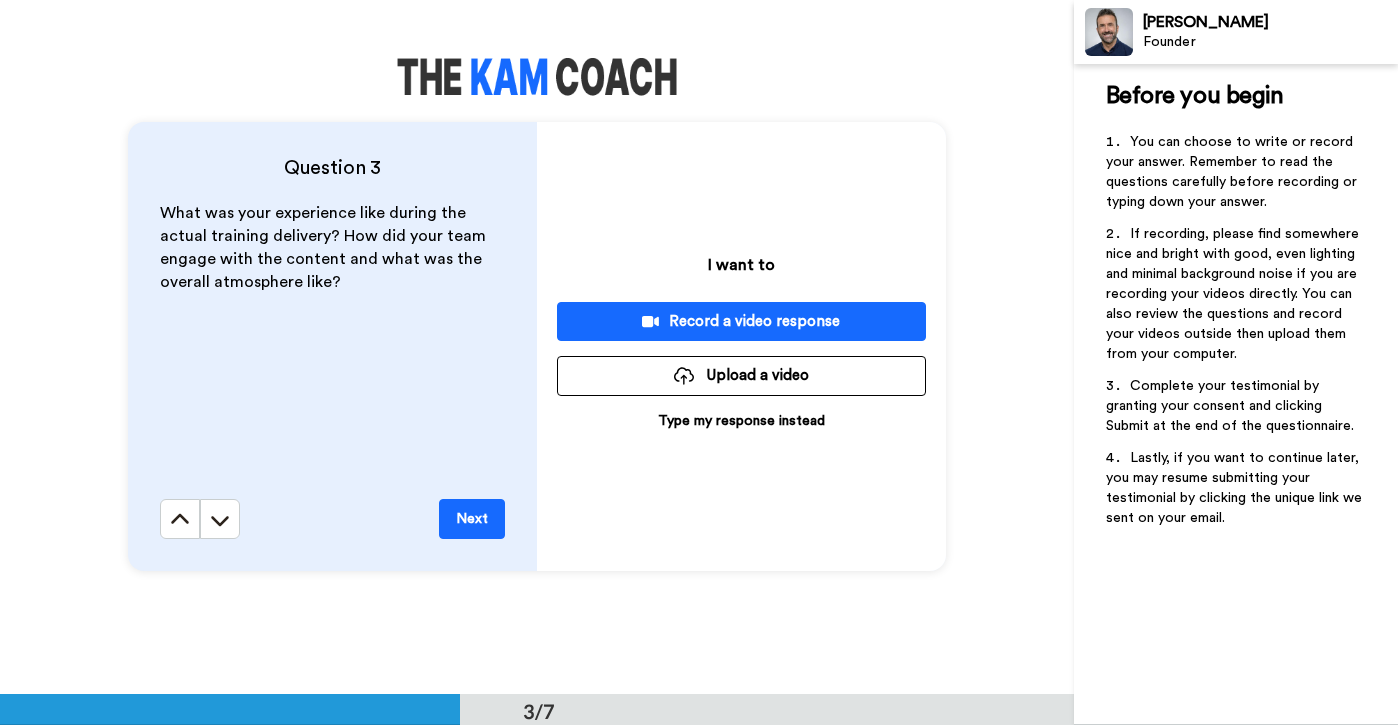 click on "Type my response instead" at bounding box center [741, 421] 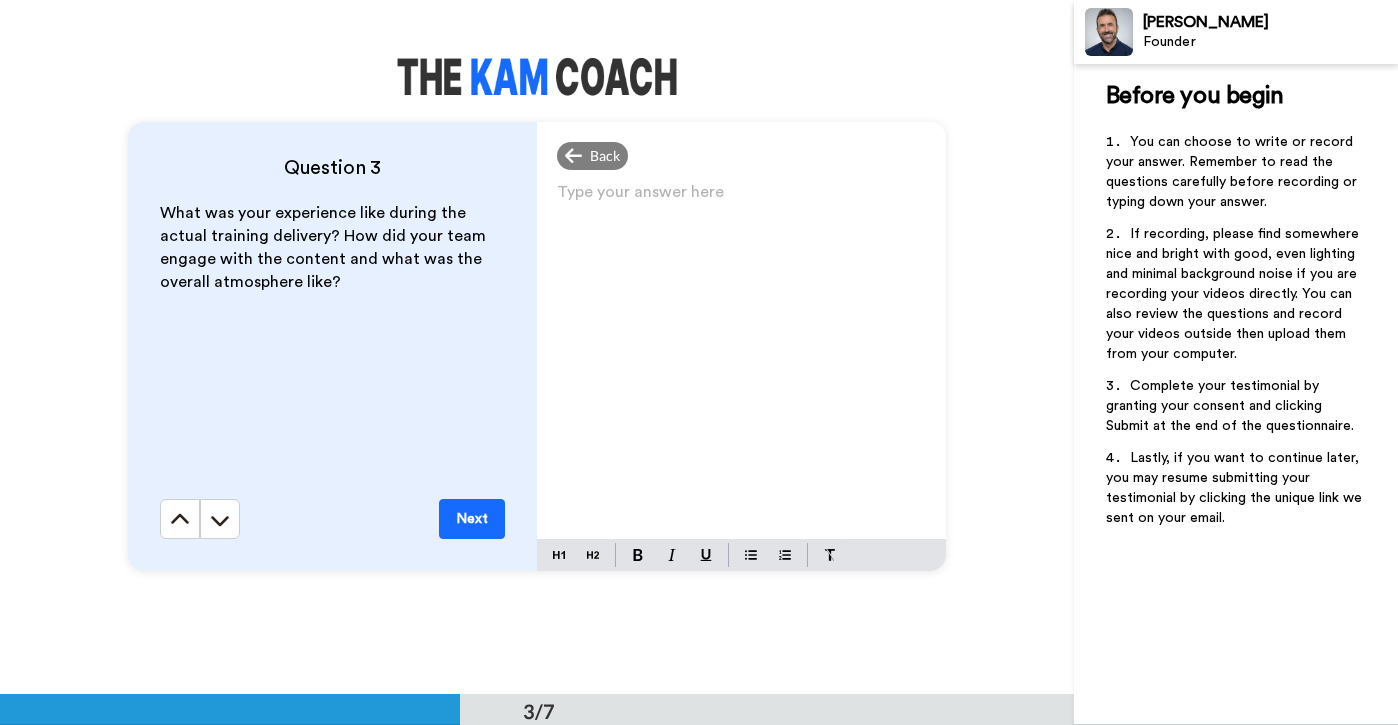 click on "Type your answer here ﻿" at bounding box center (741, -1030) 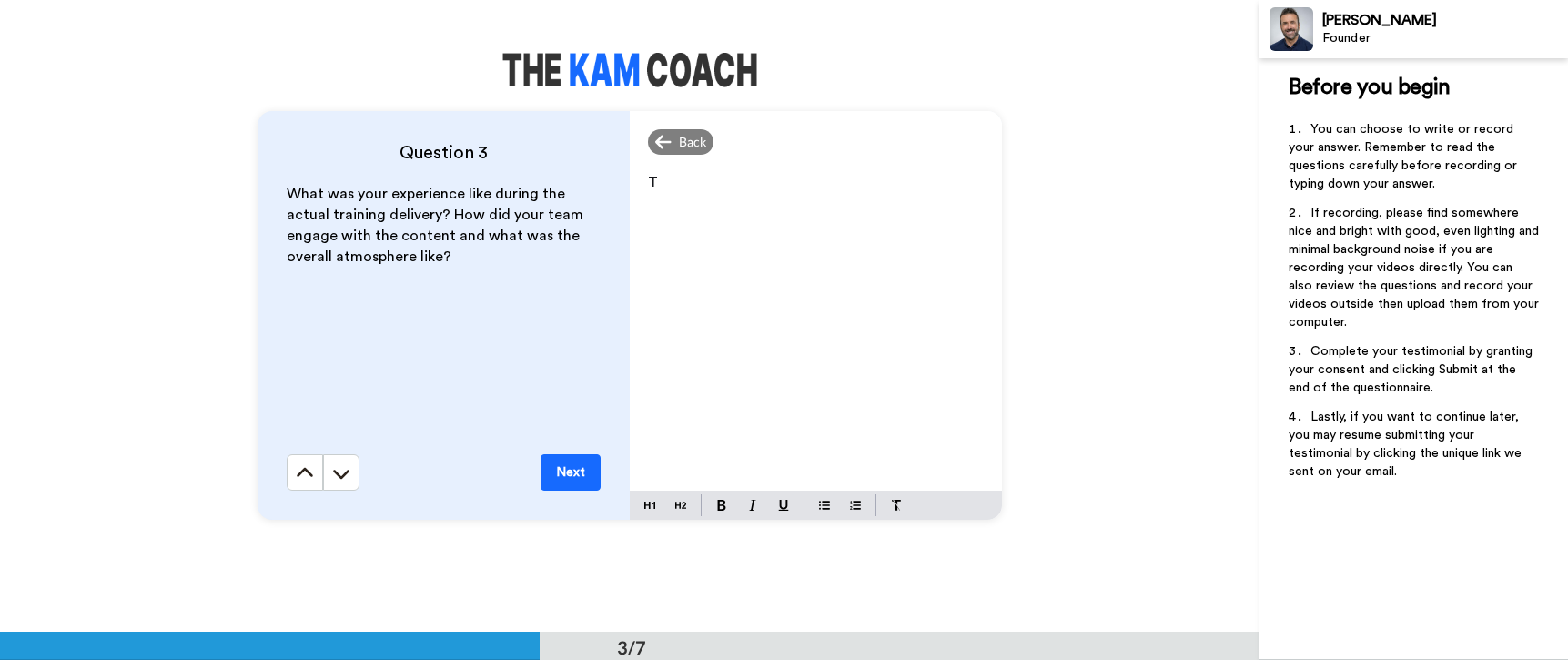 type 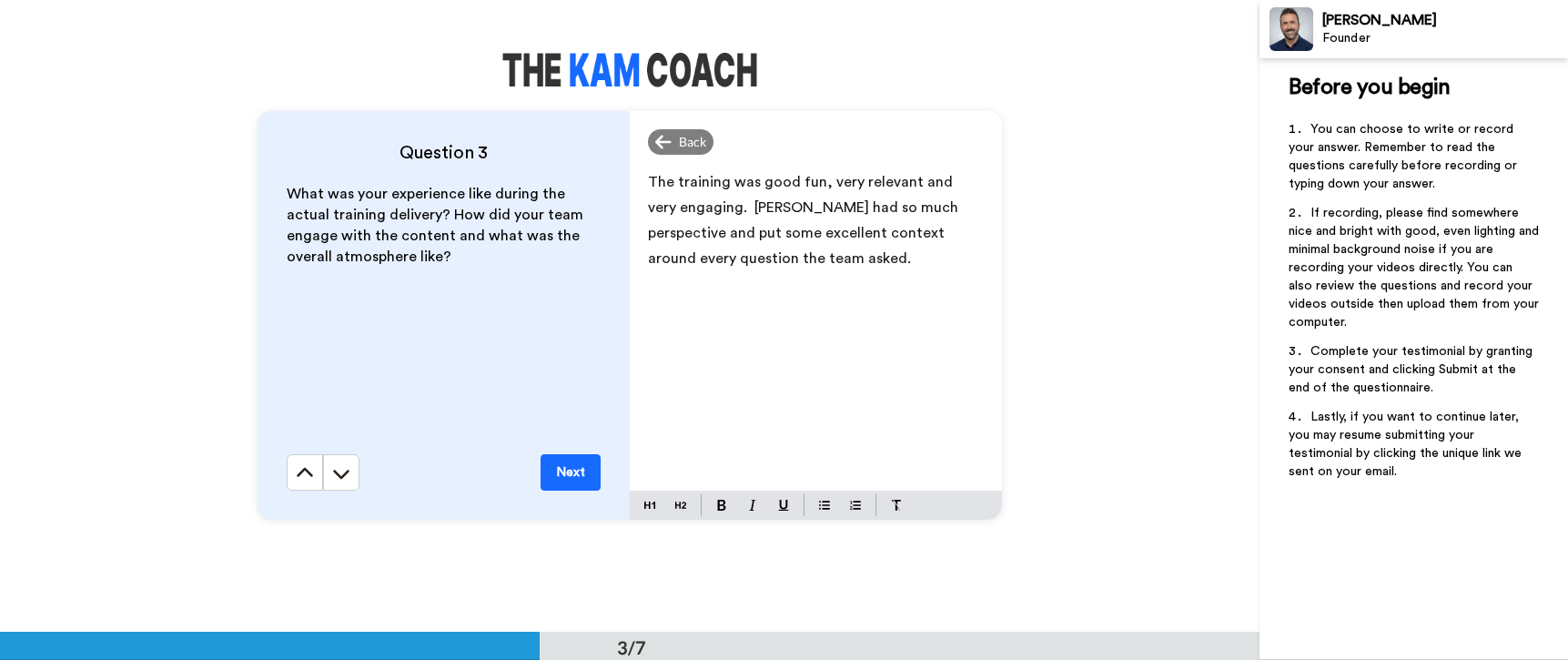 click on "Next" at bounding box center (571, 472) 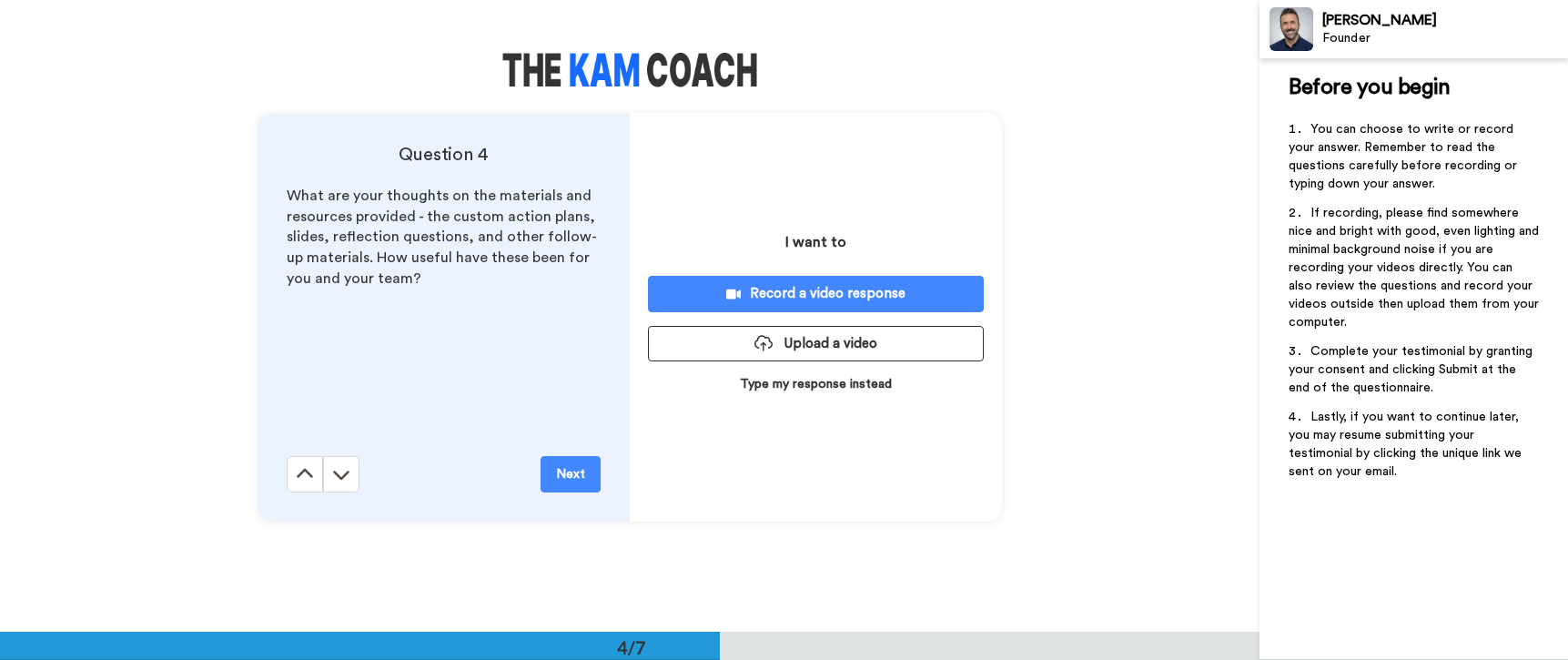 scroll, scrollTop: 1897, scrollLeft: 0, axis: vertical 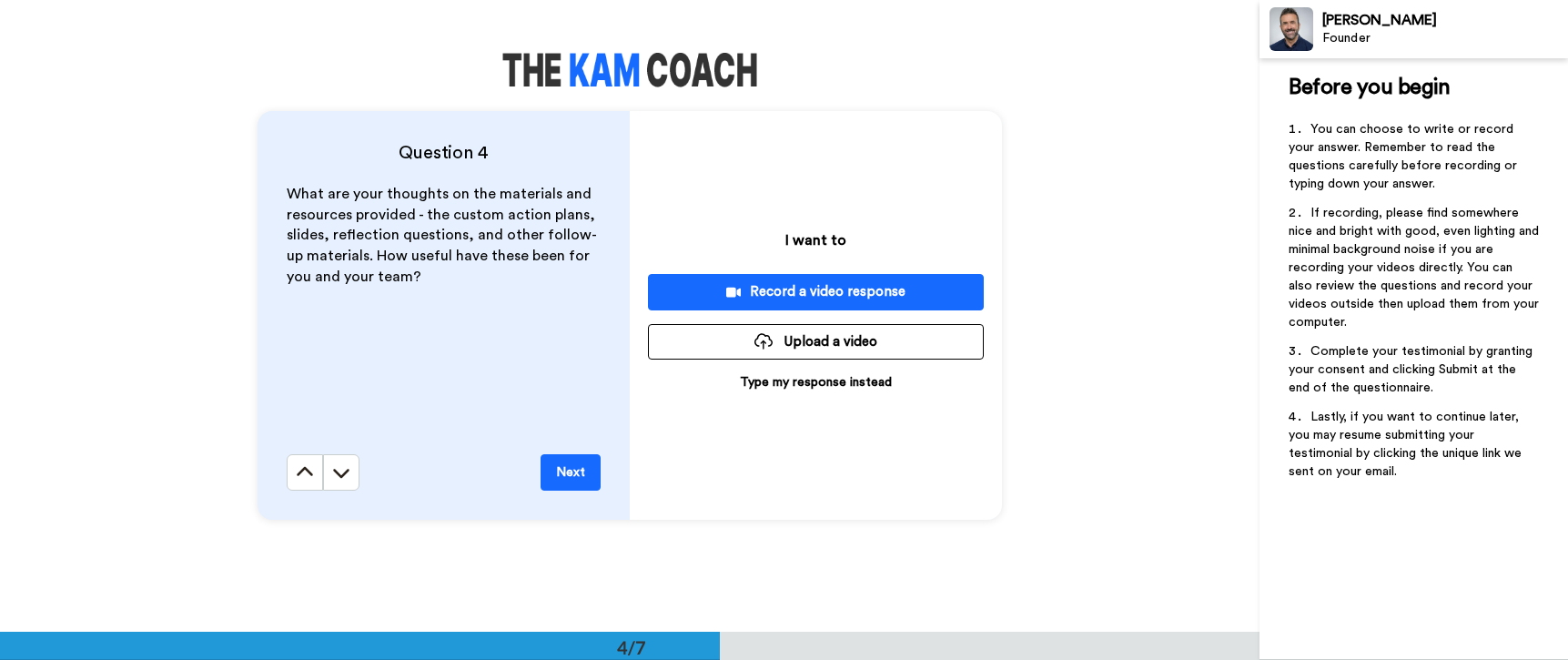 click on "Type my response instead" at bounding box center [815, 382] 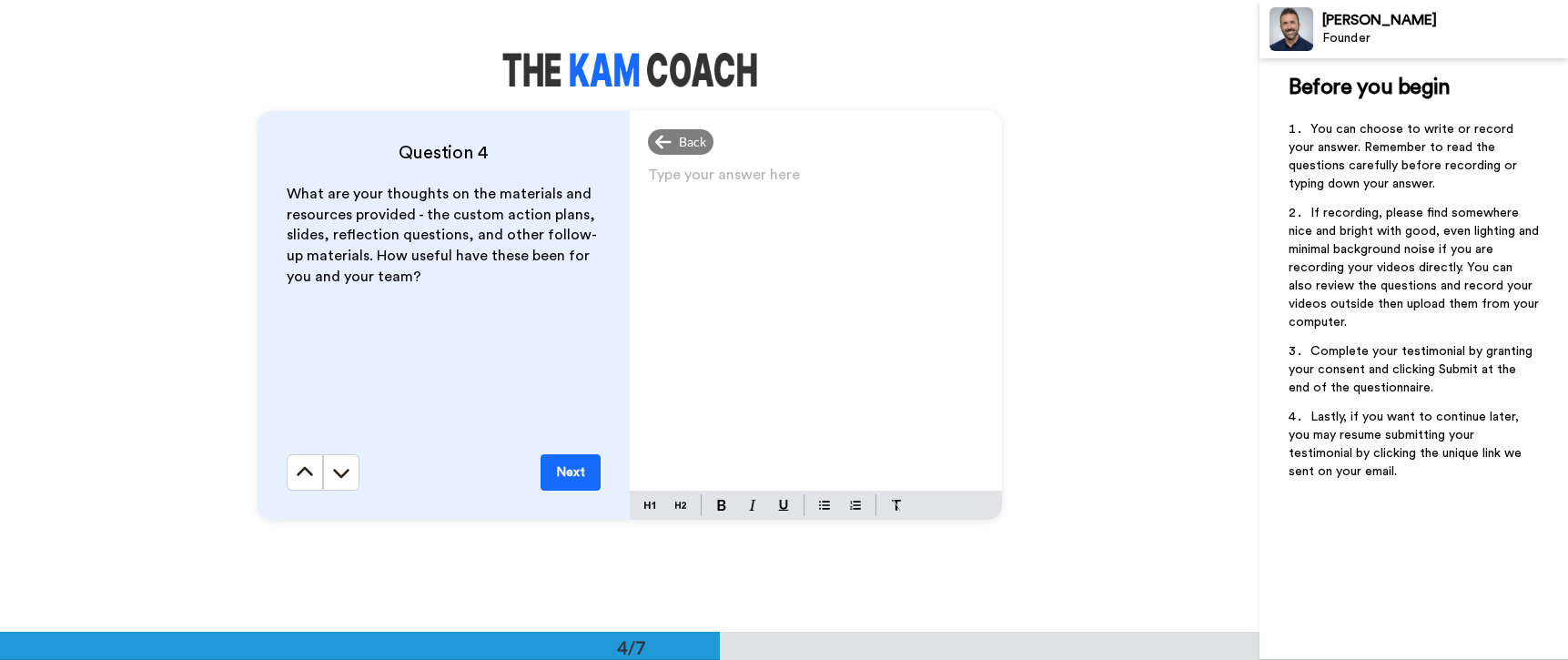click on "Type your answer here ﻿" at bounding box center (815, -1663) 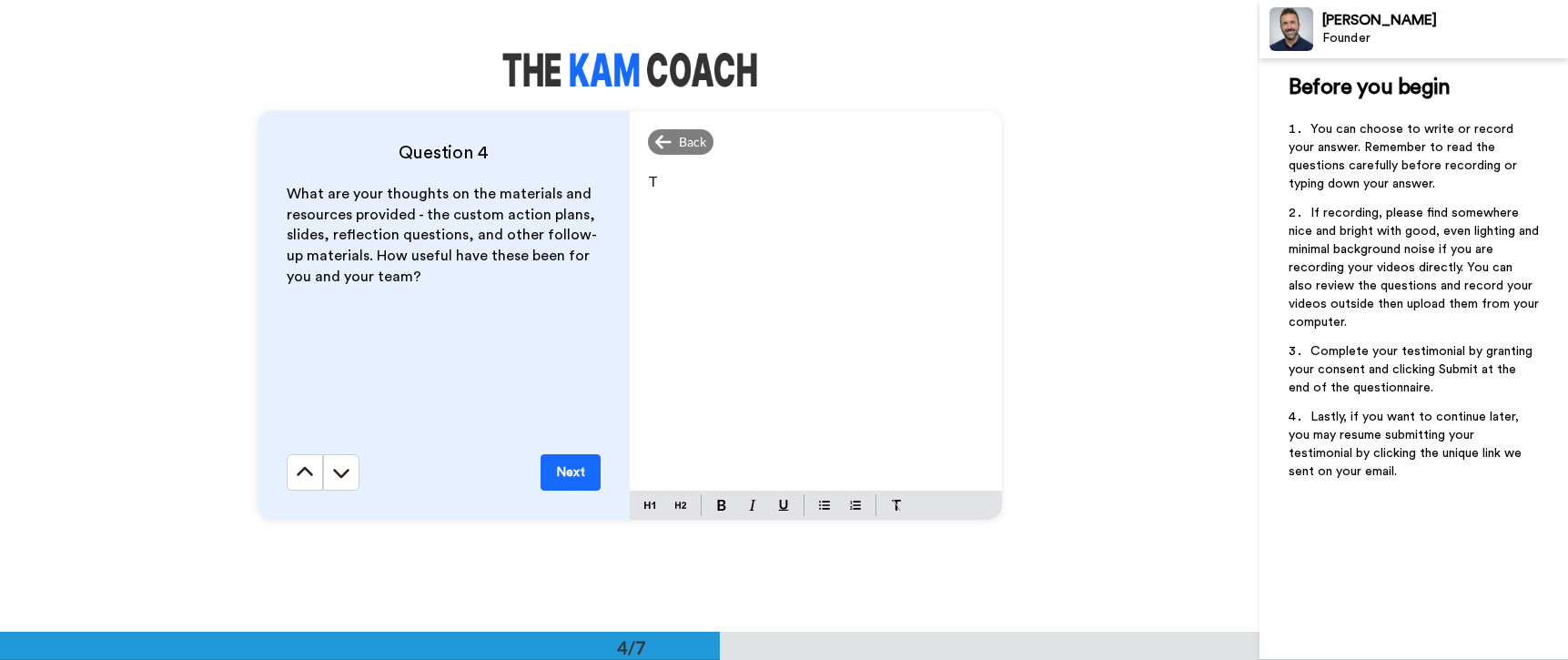 type 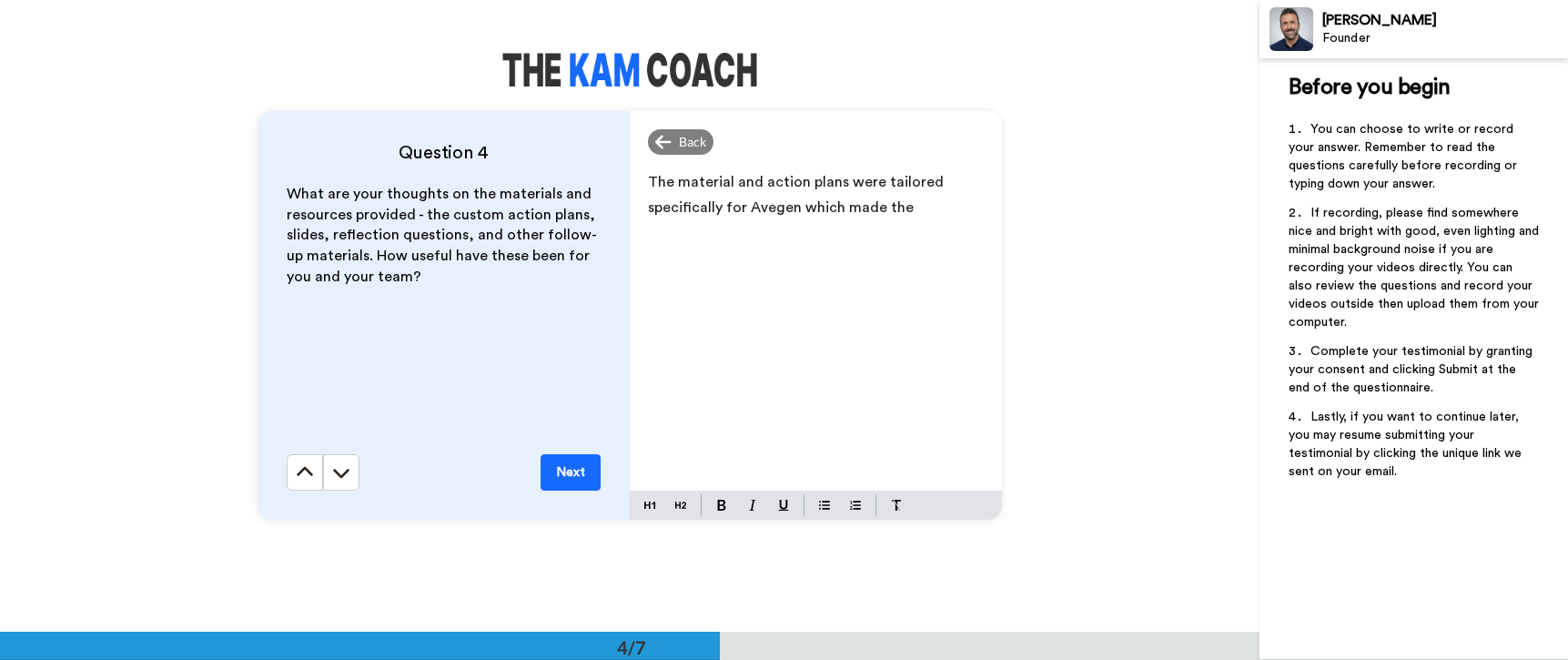 click on "The material and action plans were tailored specifically for Avegen which made the" at bounding box center (817, -1663) 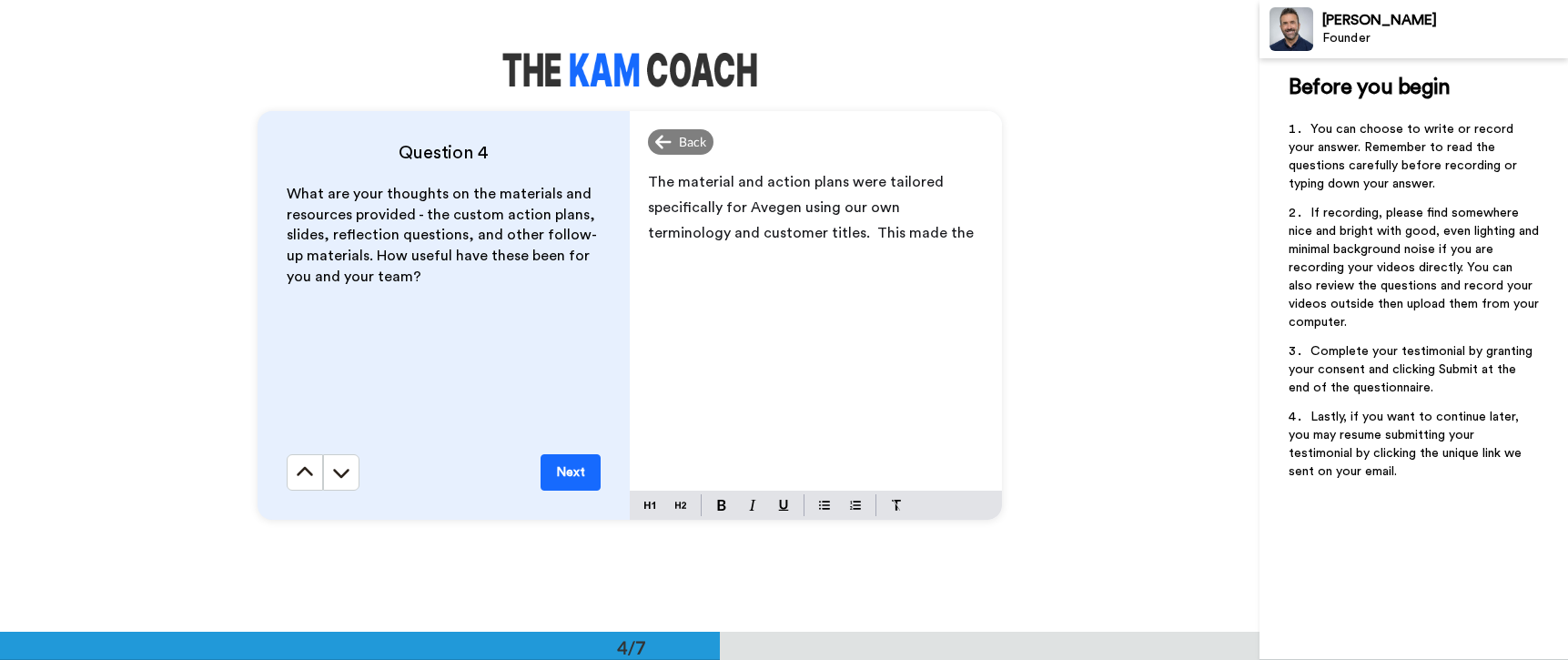 click on "The material and action plans were tailored specifically for Avegen using our own terminology and customer titles.  This made the" at bounding box center (815, -1663) 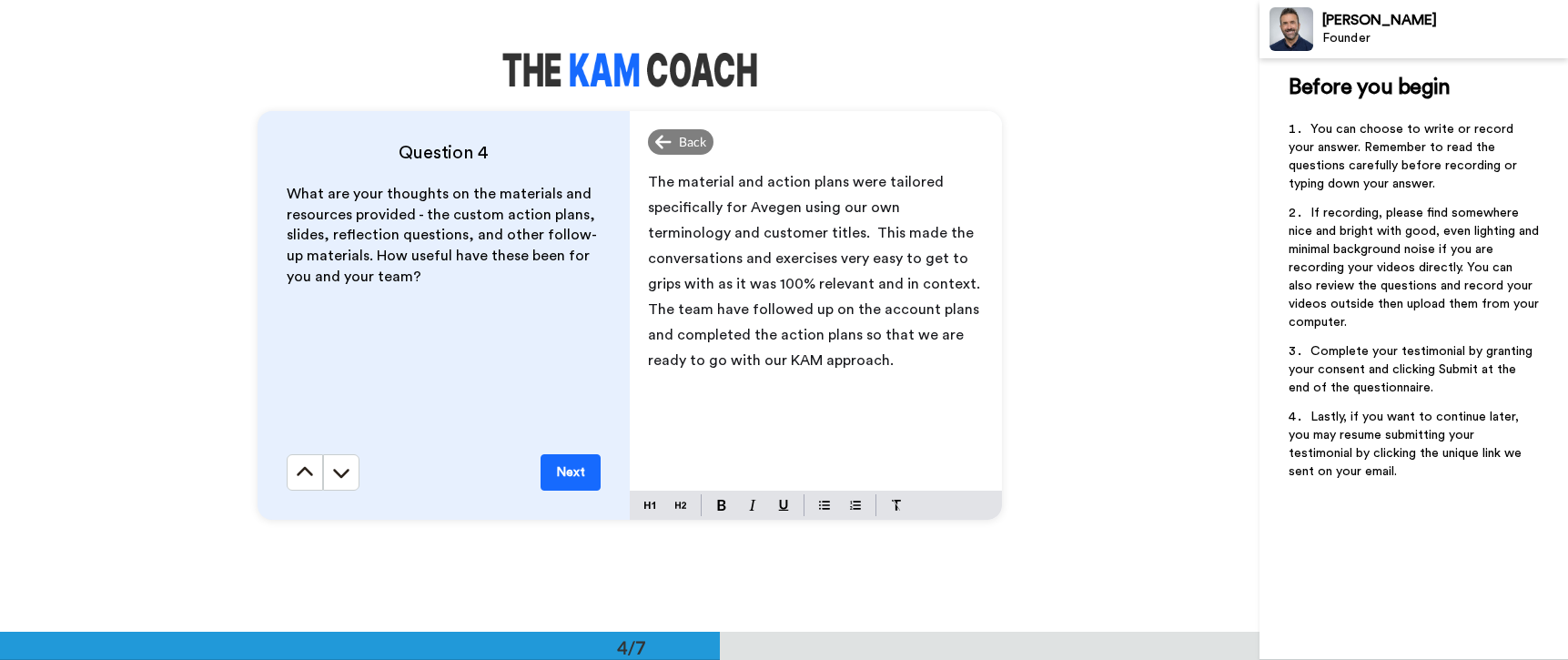 click on "Next" at bounding box center (571, 472) 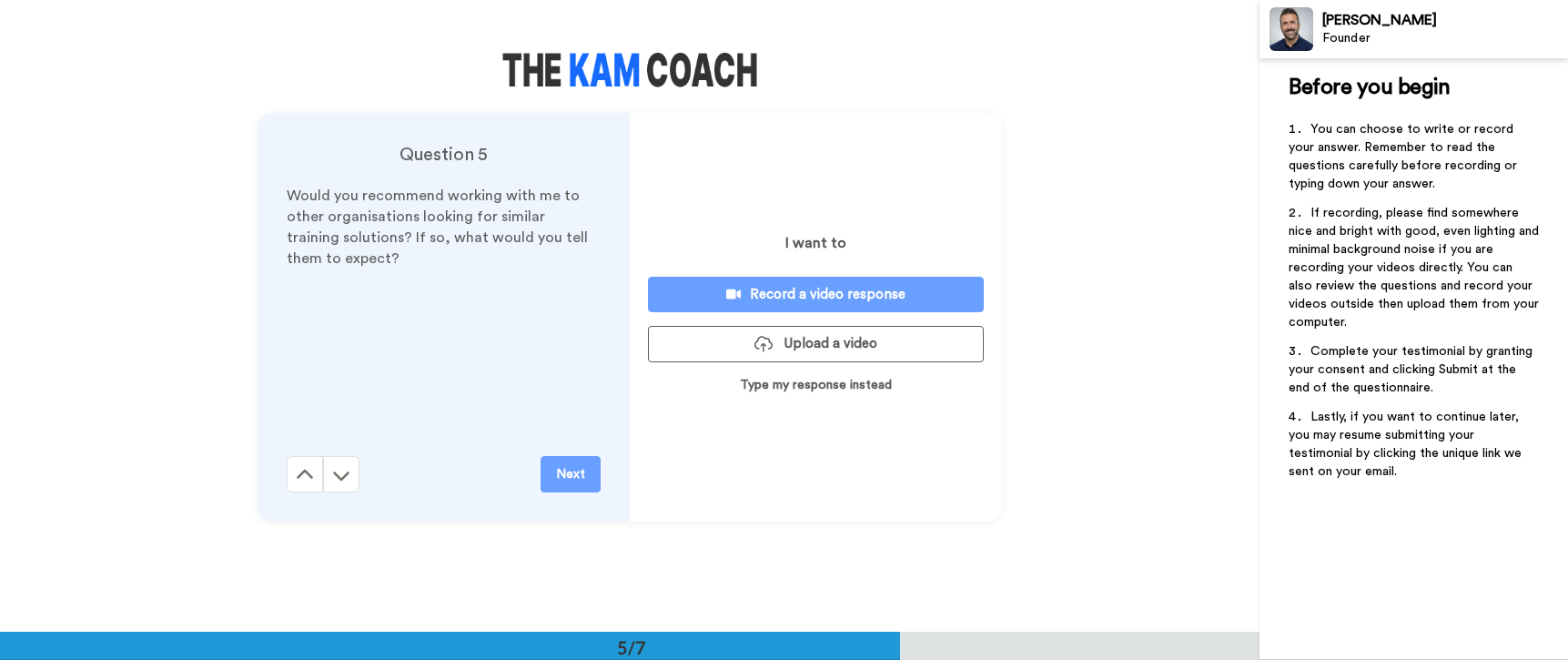 scroll, scrollTop: 2529, scrollLeft: 0, axis: vertical 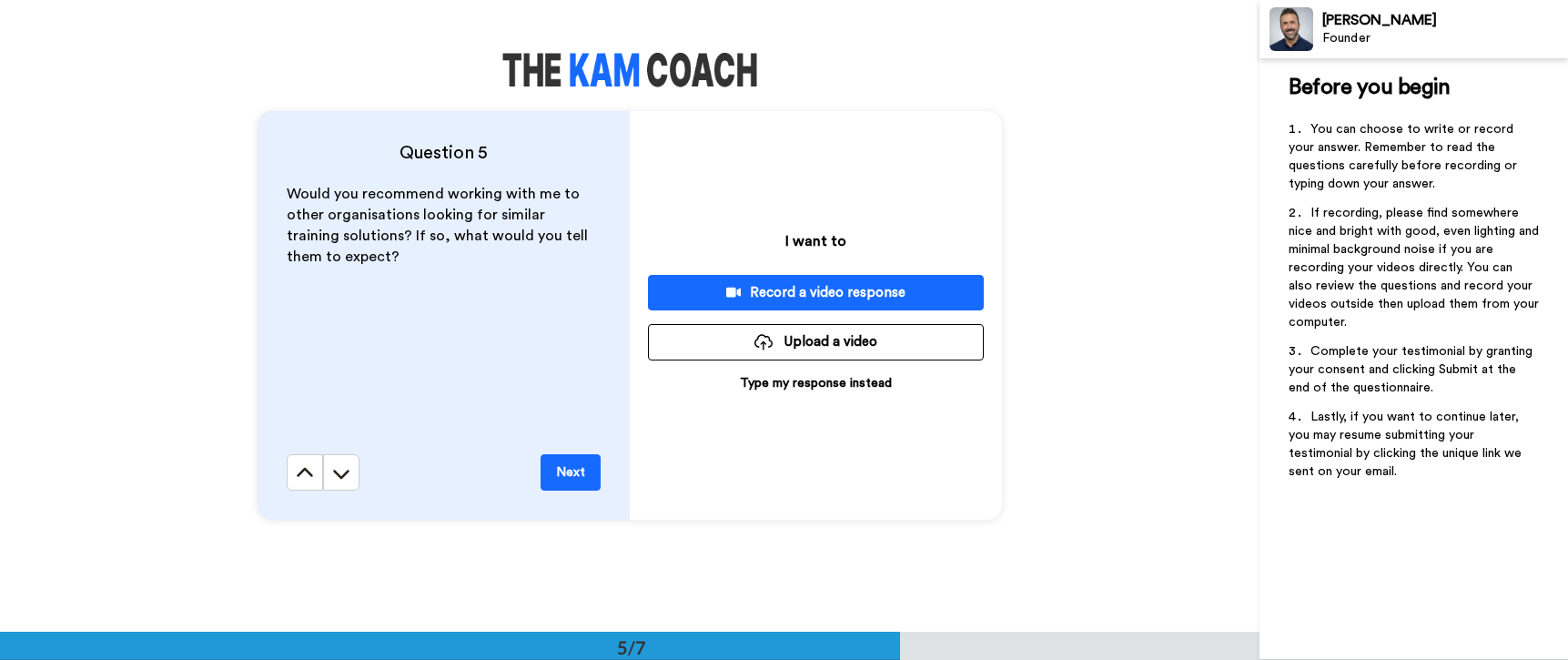 click on "Type my response instead" at bounding box center (815, 383) 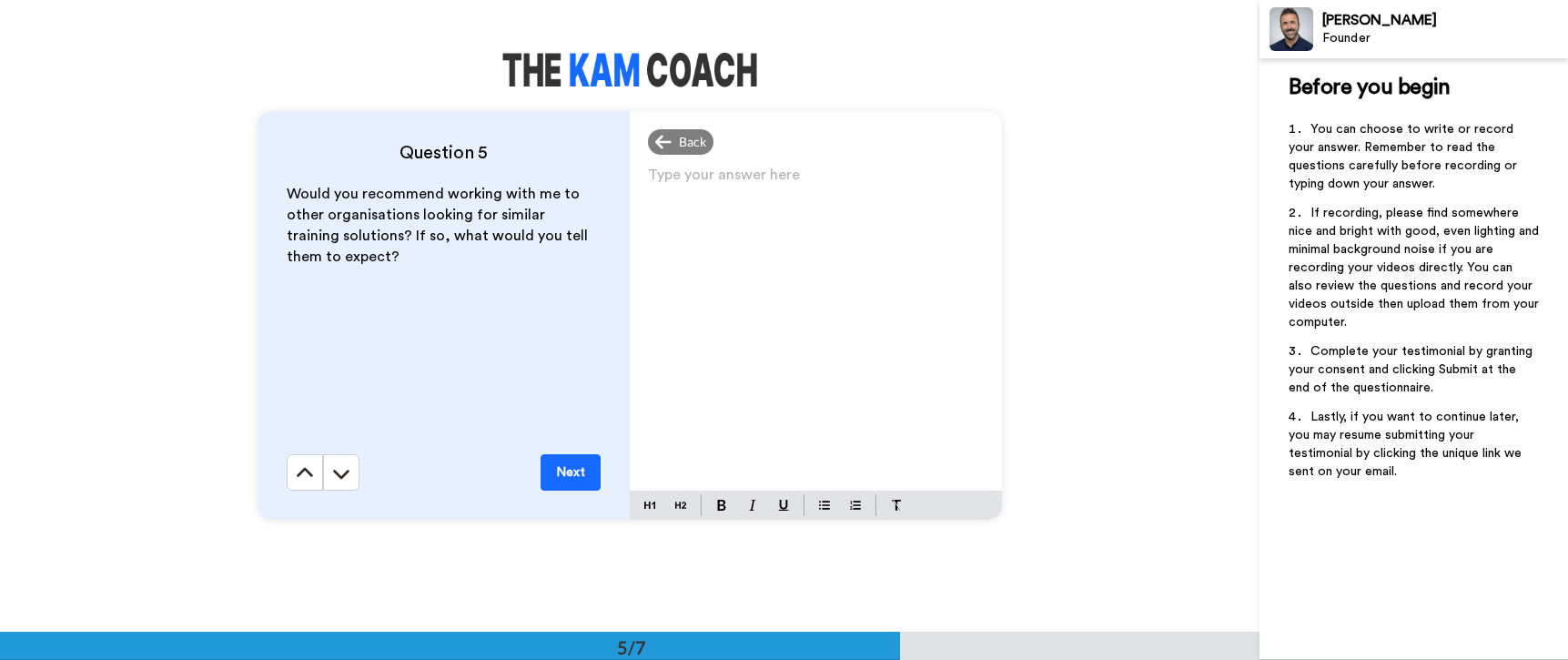 click on "Type your answer here ﻿" at bounding box center [815, -2202] 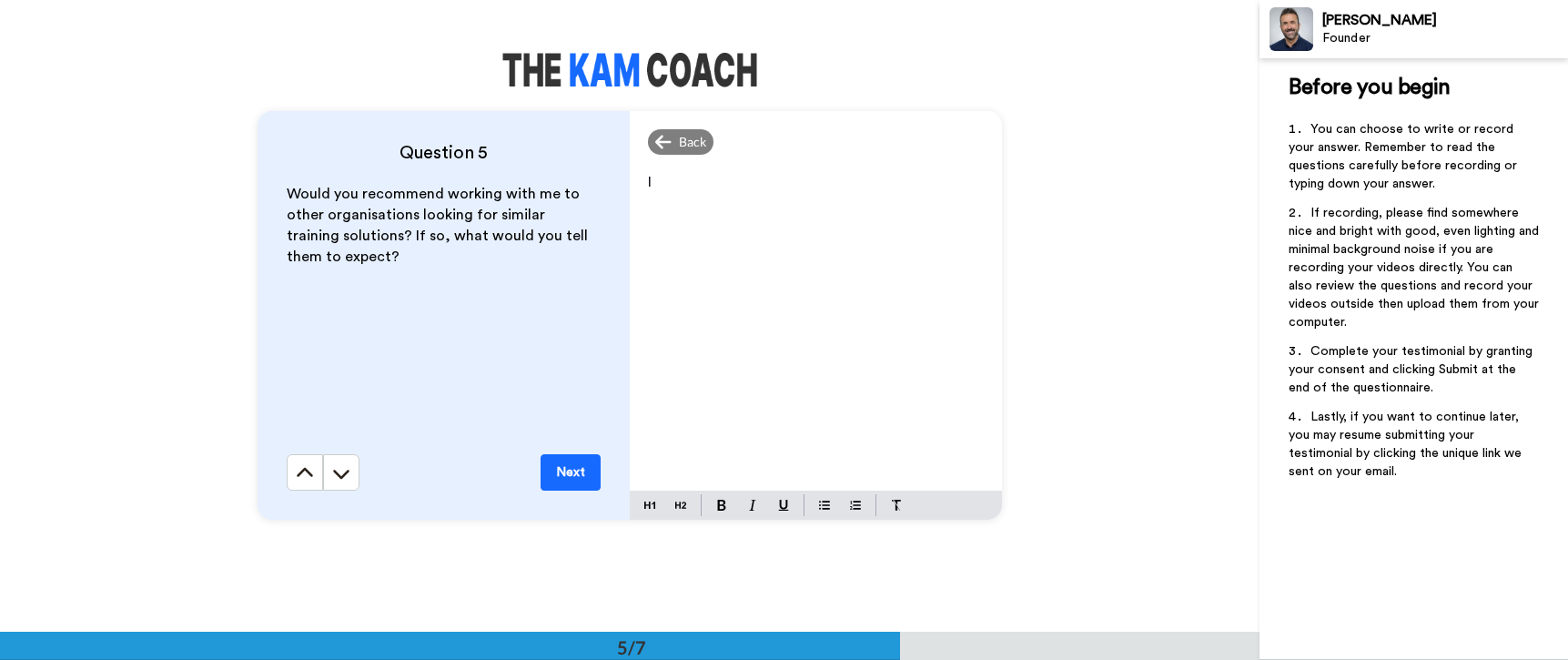 type 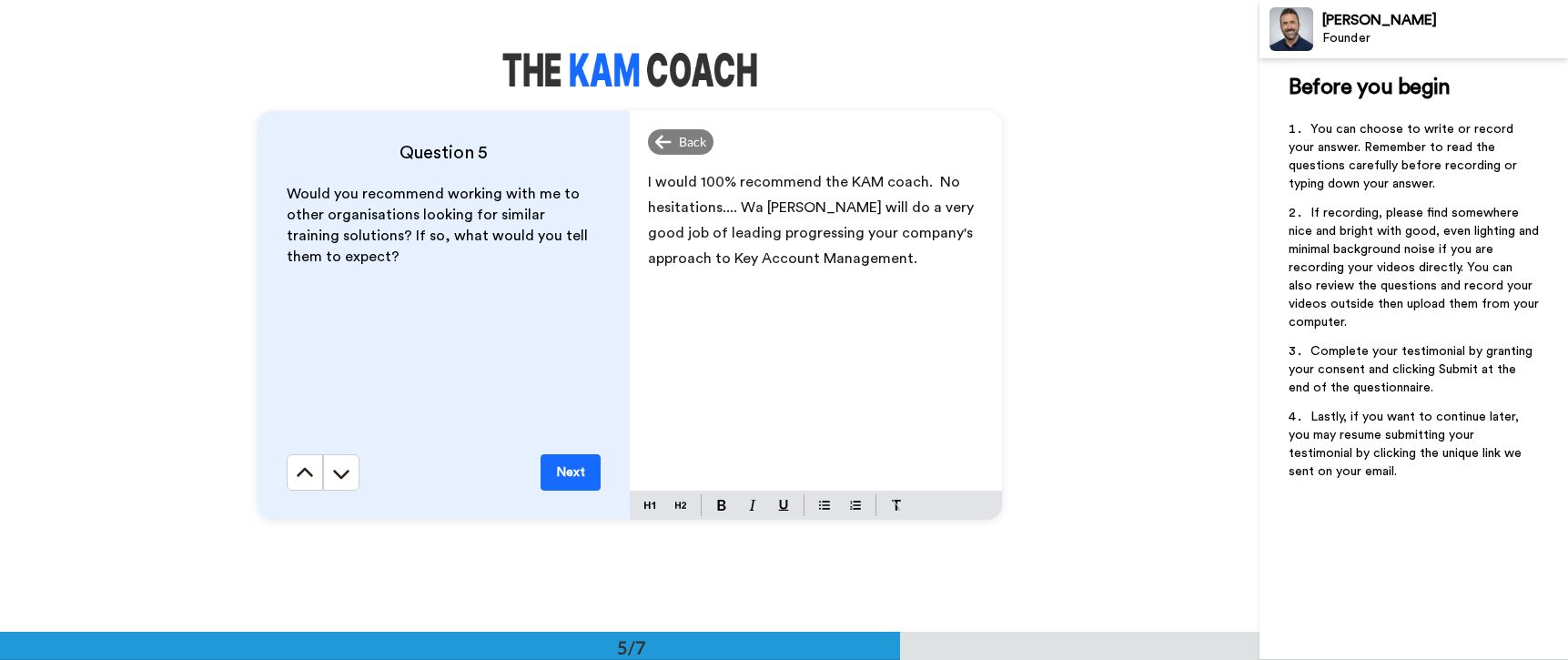 drag, startPoint x: 762, startPoint y: 209, endPoint x: 761, endPoint y: 235, distance: 26.01922 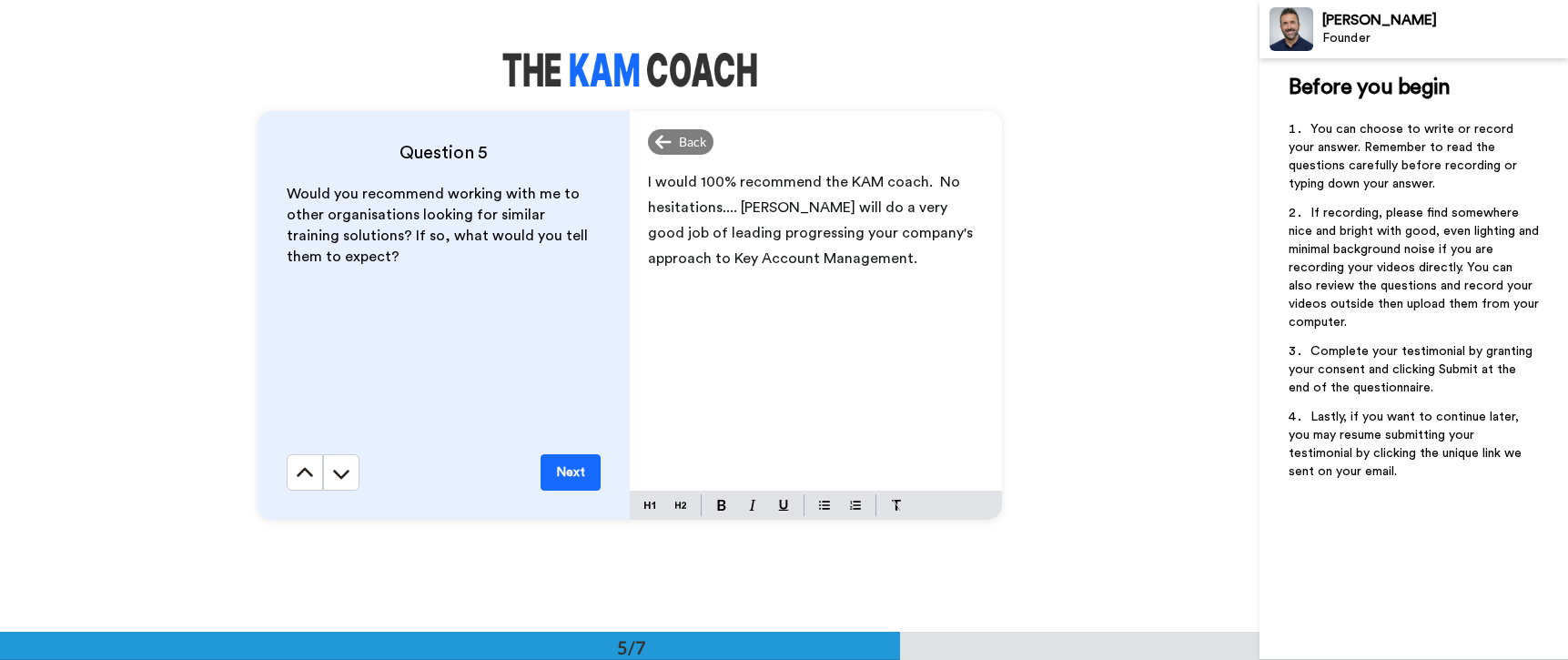 click on "I would 100% recommend the KAM coach.  No hesitations.... [PERSON_NAME] will do a very good job of leading progressing your company's approach to Key Account Management." at bounding box center (817, -2295) 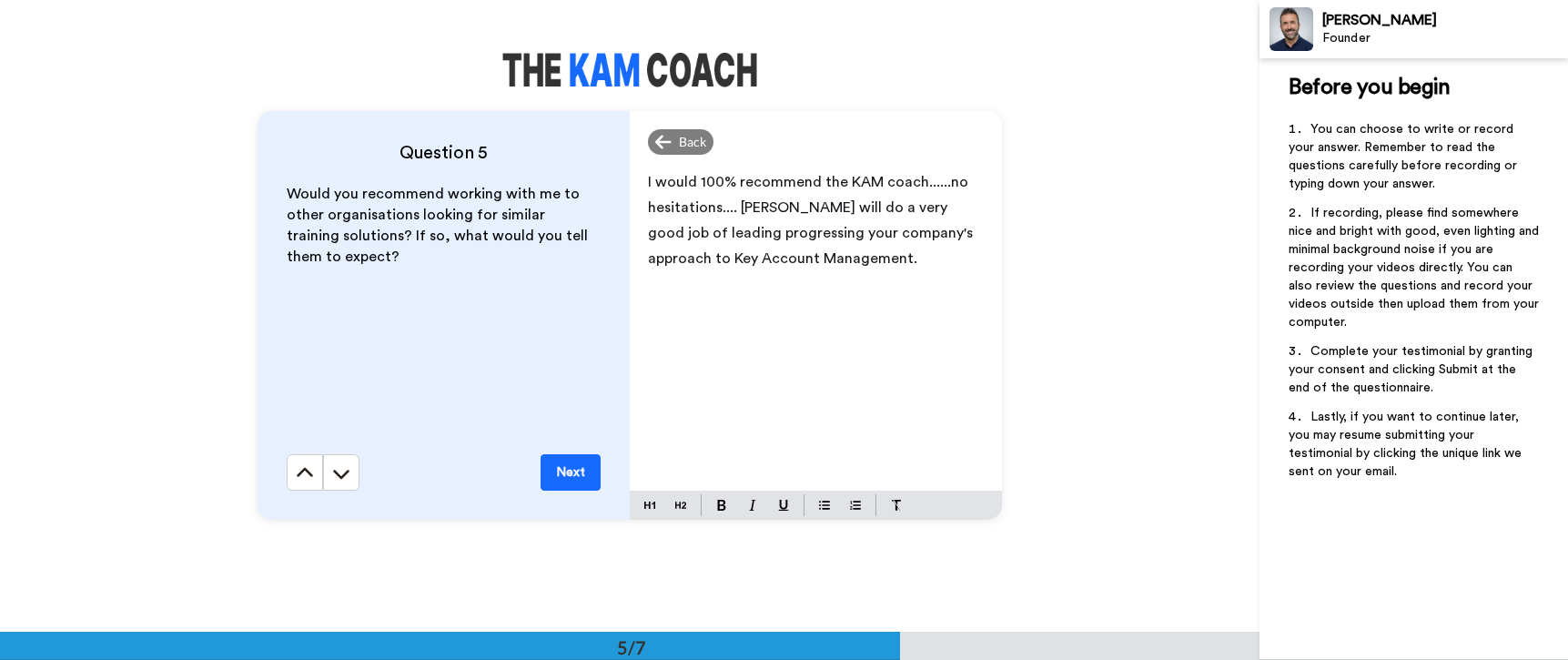 click on "I would 100% recommend the KAM coach......no hesitations.... [PERSON_NAME] will do a very good job of leading progressing your company's approach to Key Account Management." at bounding box center [817, -2295] 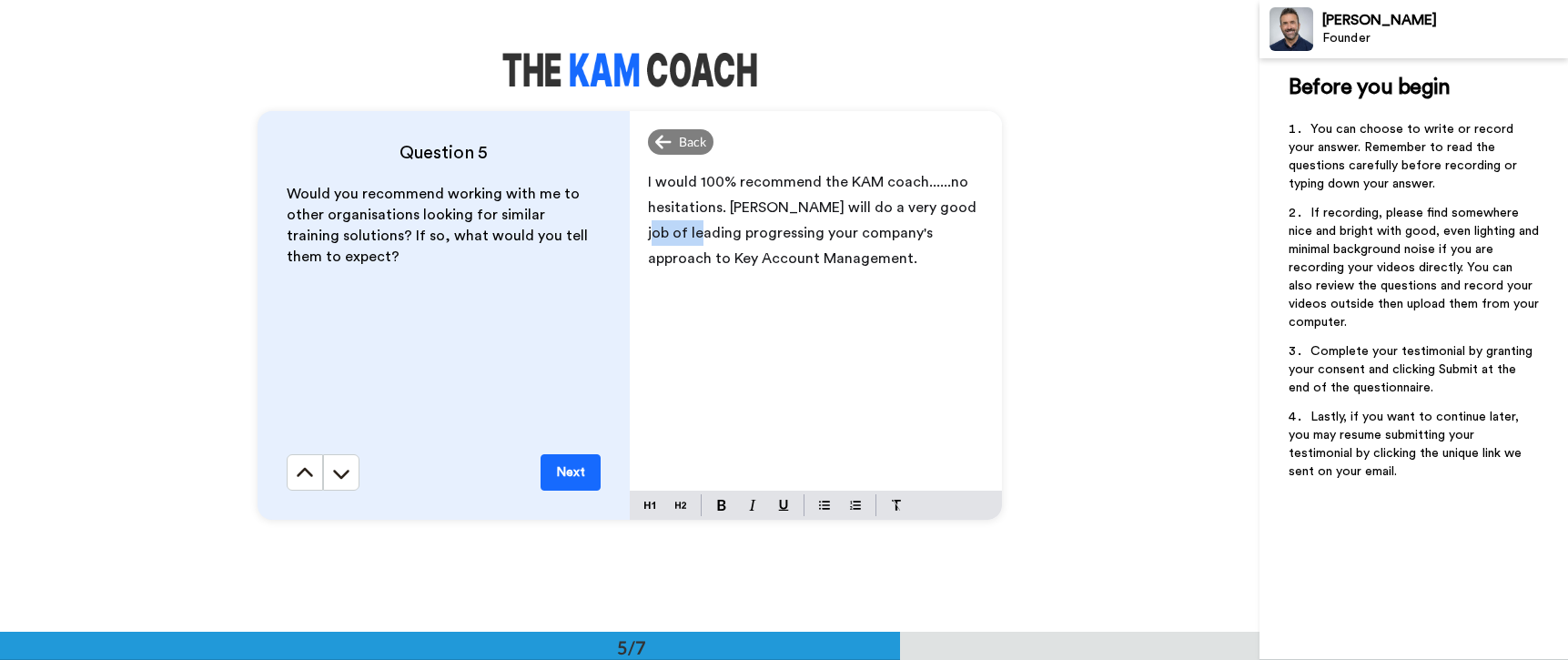 drag, startPoint x: 697, startPoint y: 236, endPoint x: 646, endPoint y: 239, distance: 51.0882 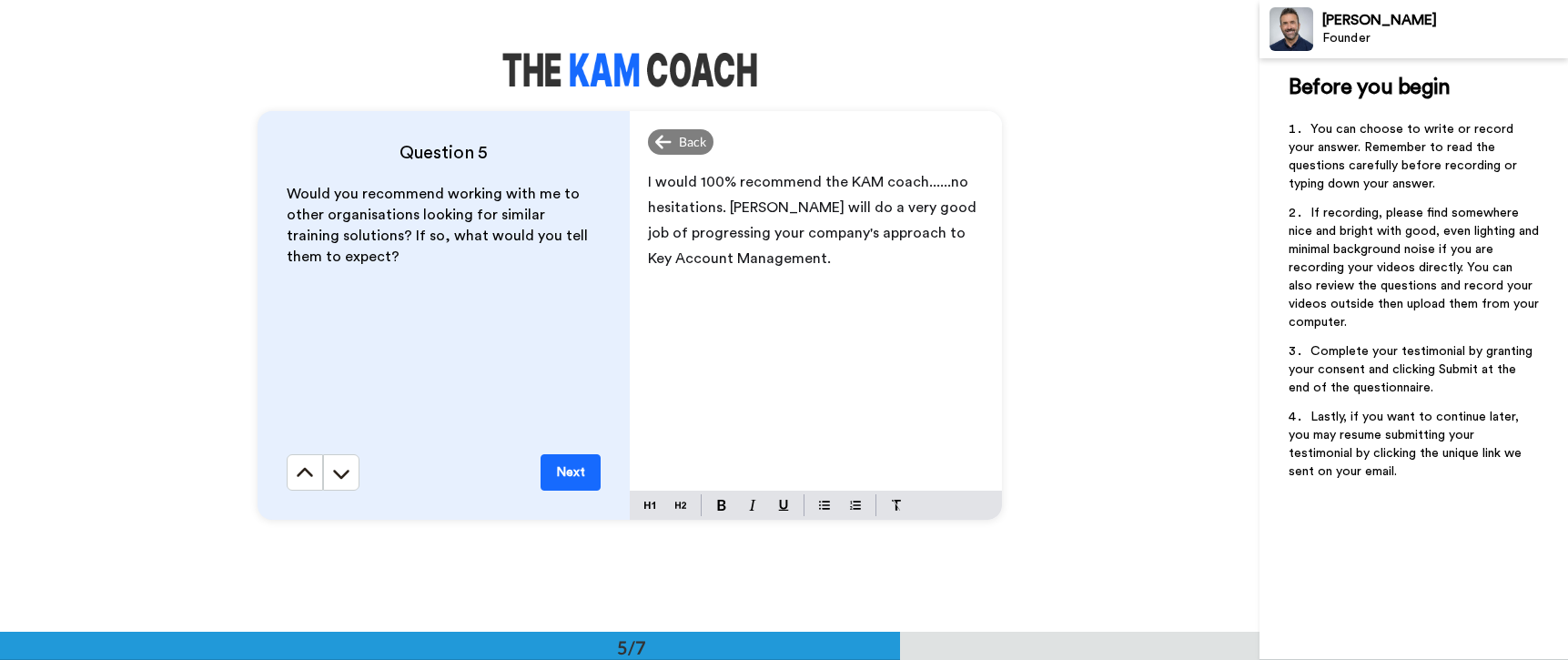 click on "Next" at bounding box center [571, 472] 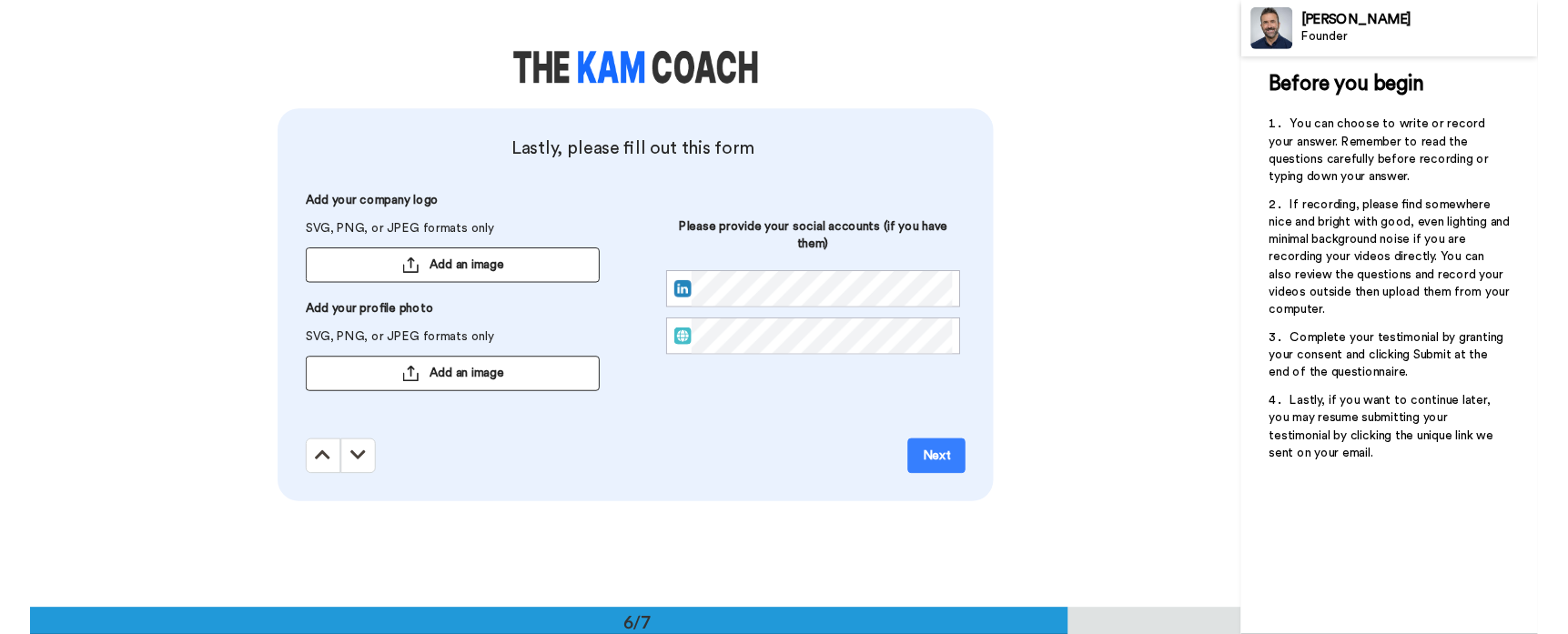 scroll, scrollTop: 3158, scrollLeft: 0, axis: vertical 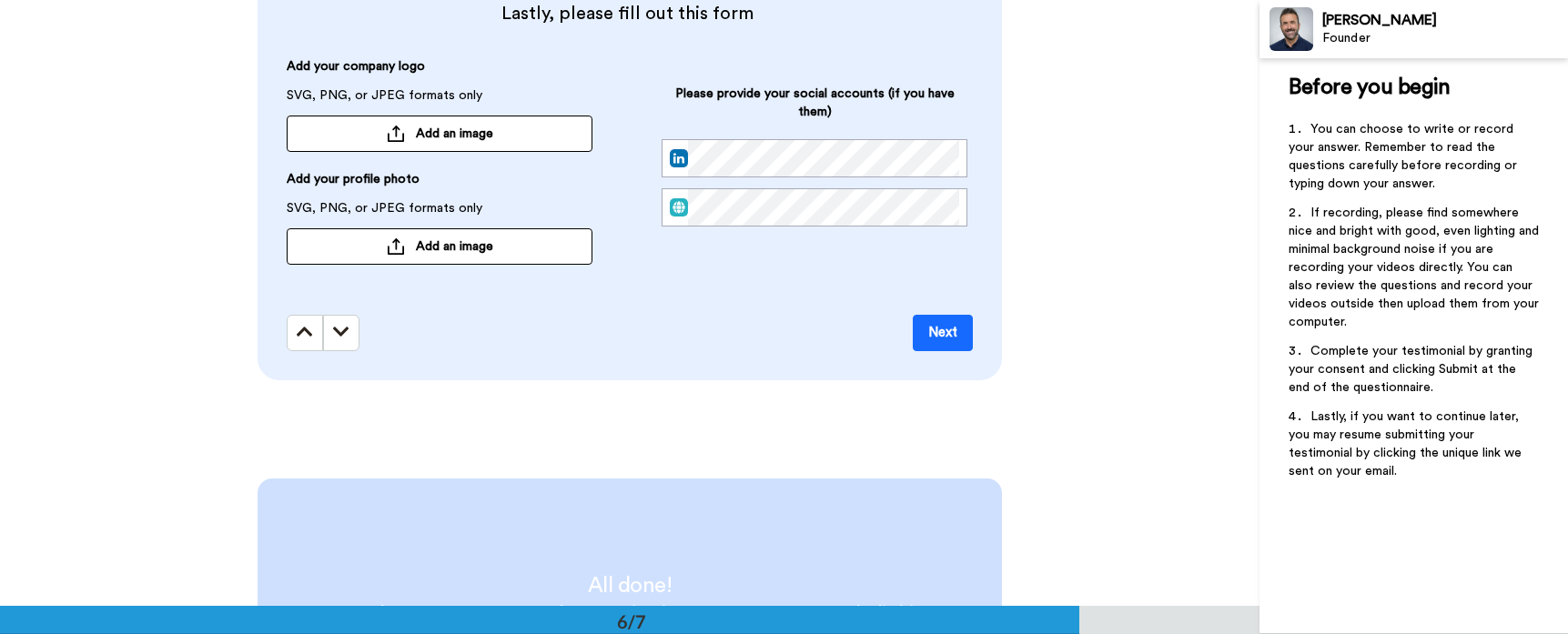 click on "Add an image" at bounding box center [440, 247] 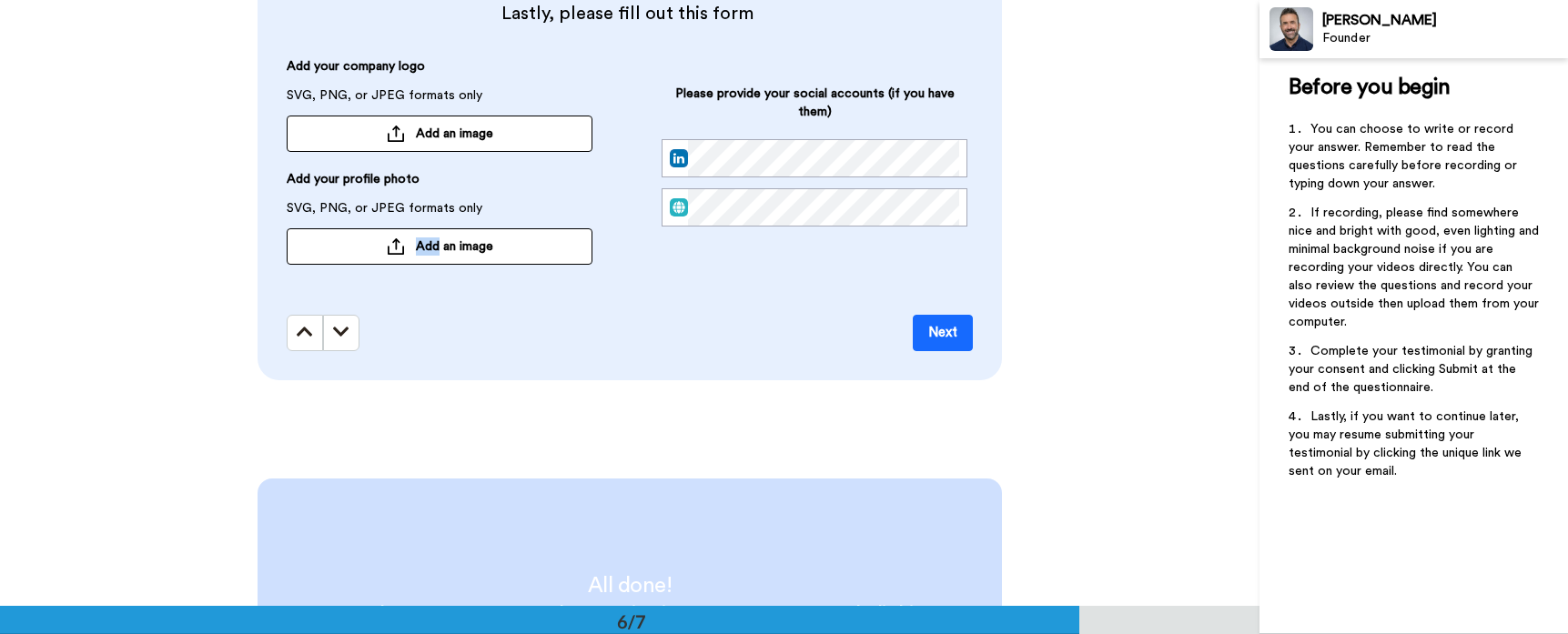 click on "Add an image" at bounding box center [454, 247] 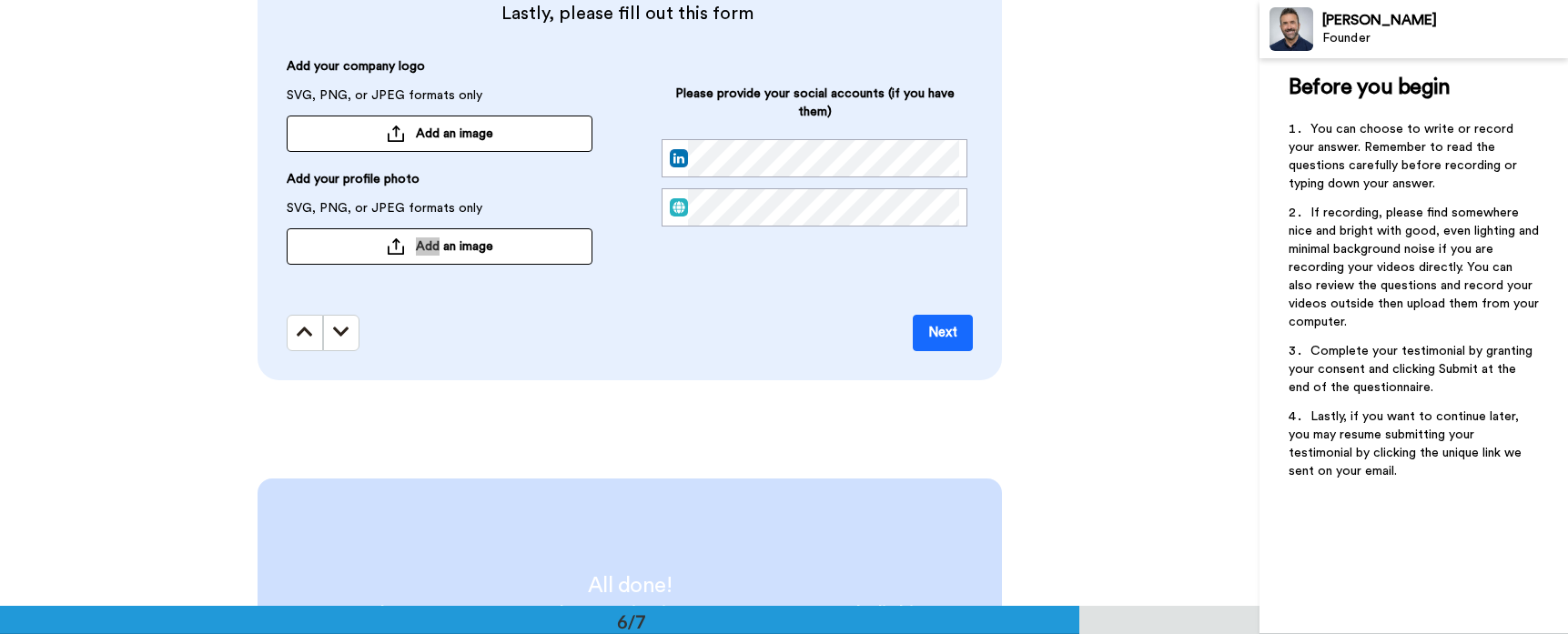 click on "Add an image" at bounding box center [454, 247] 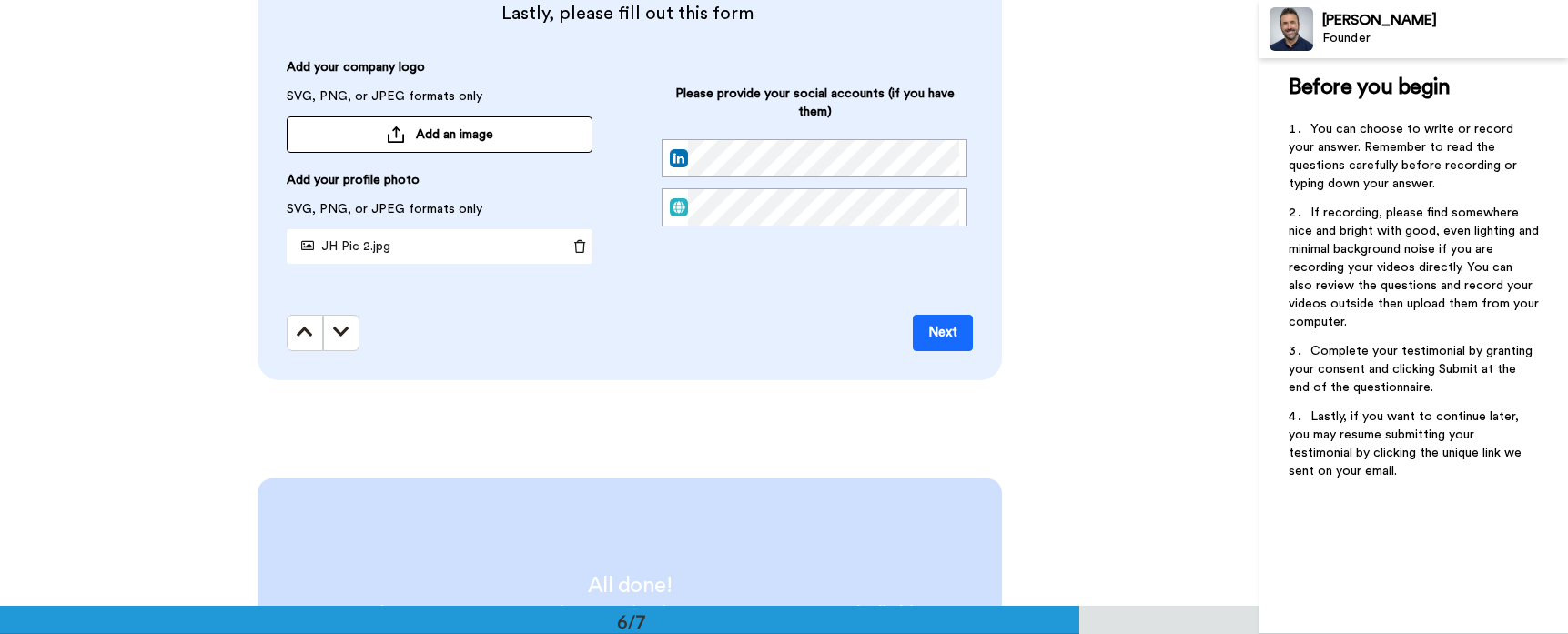 click on "Add an image" at bounding box center [454, 135] 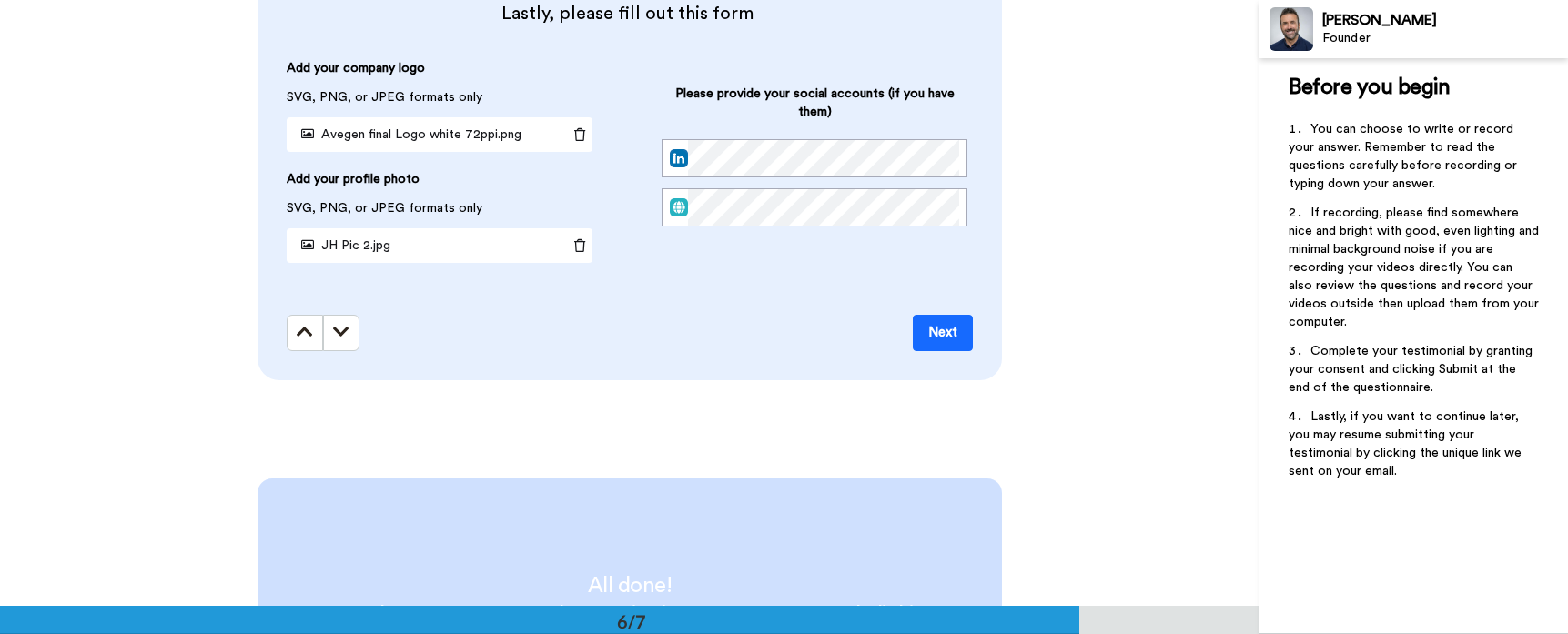click on "Next" at bounding box center (943, 333) 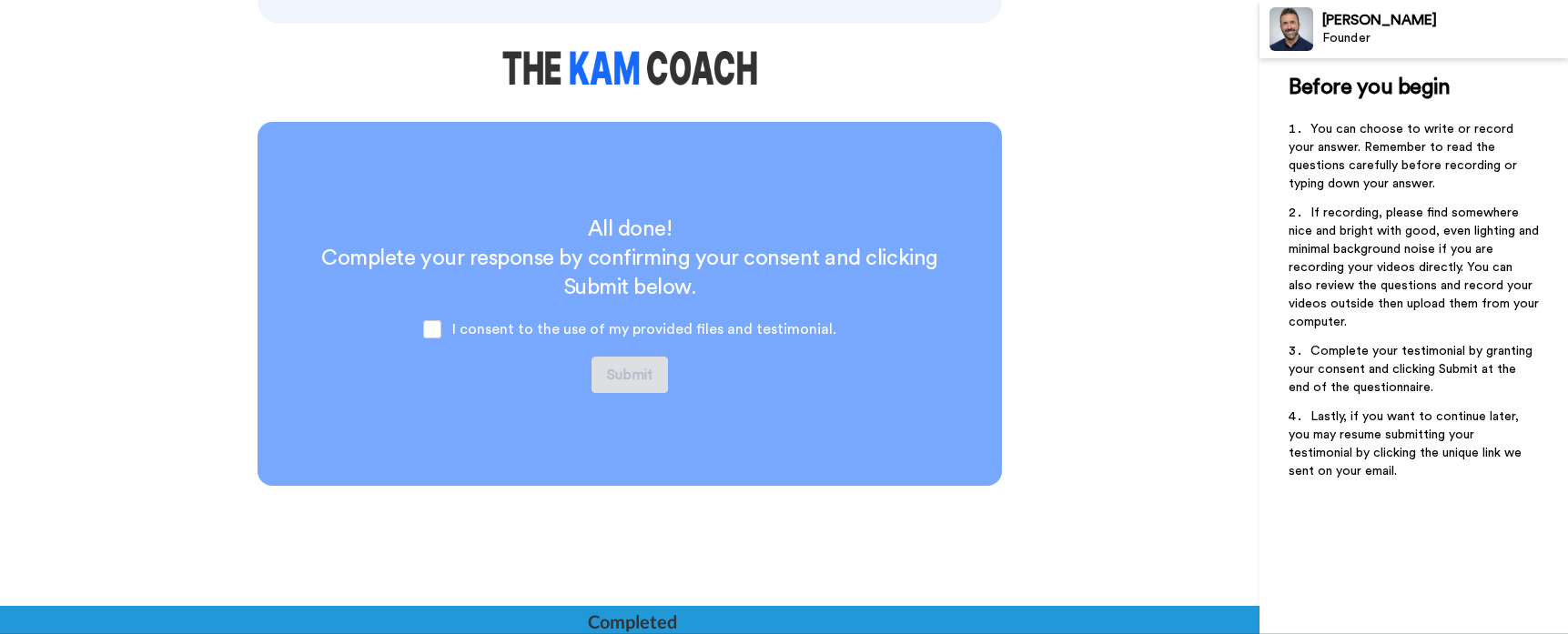 scroll, scrollTop: 3517, scrollLeft: 0, axis: vertical 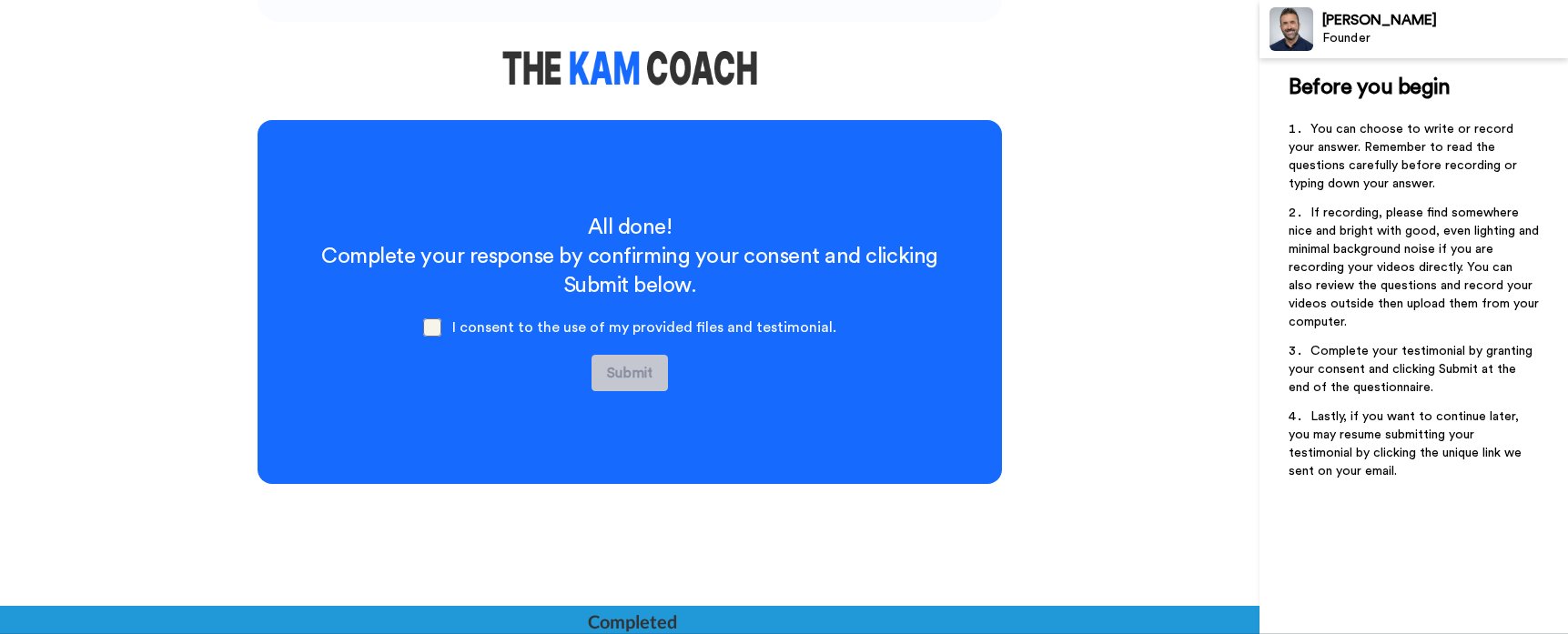 click at bounding box center [432, 327] 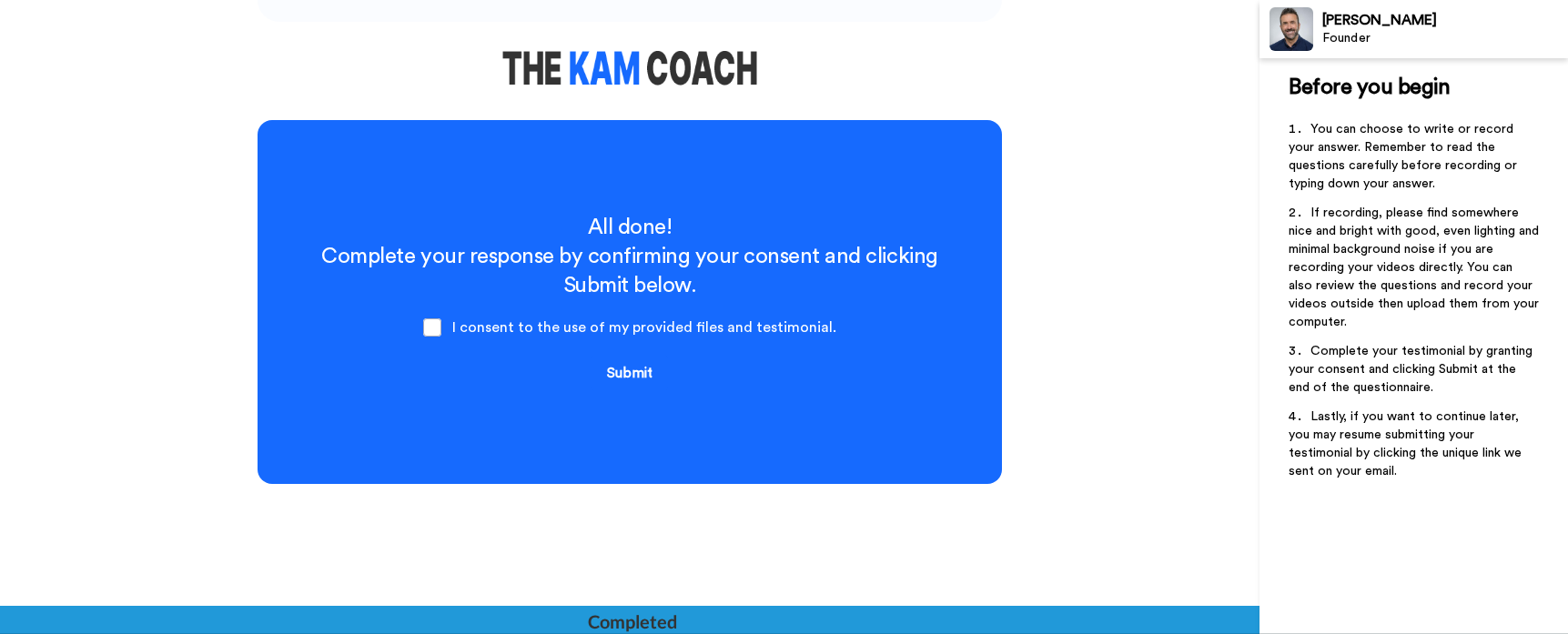 click on "Submit" at bounding box center [630, 373] 